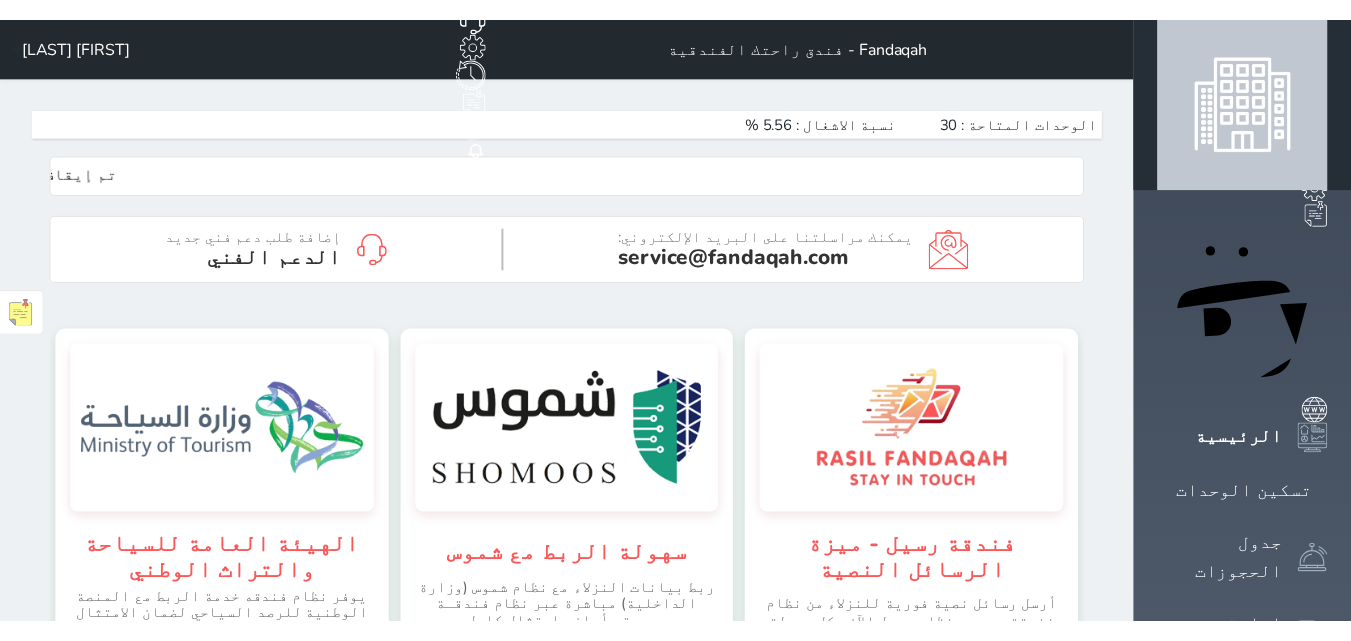 scroll, scrollTop: 0, scrollLeft: 0, axis: both 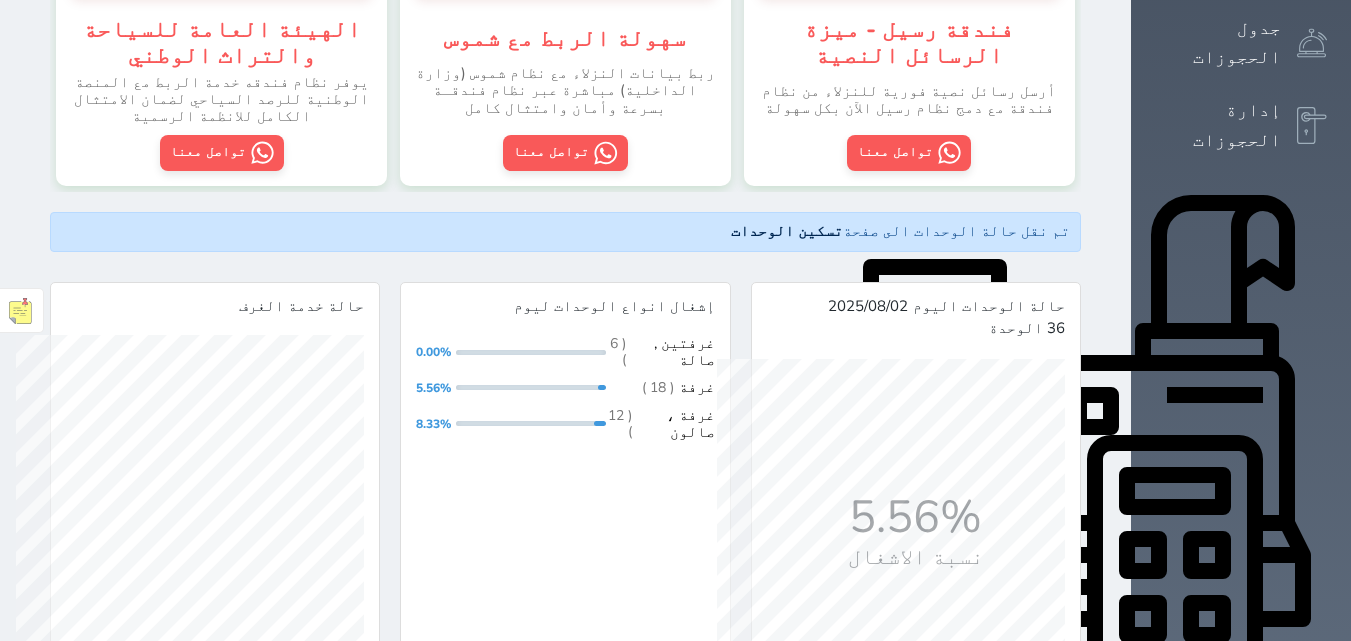 click on "التقارير" at bounding box center (1237, 1025) 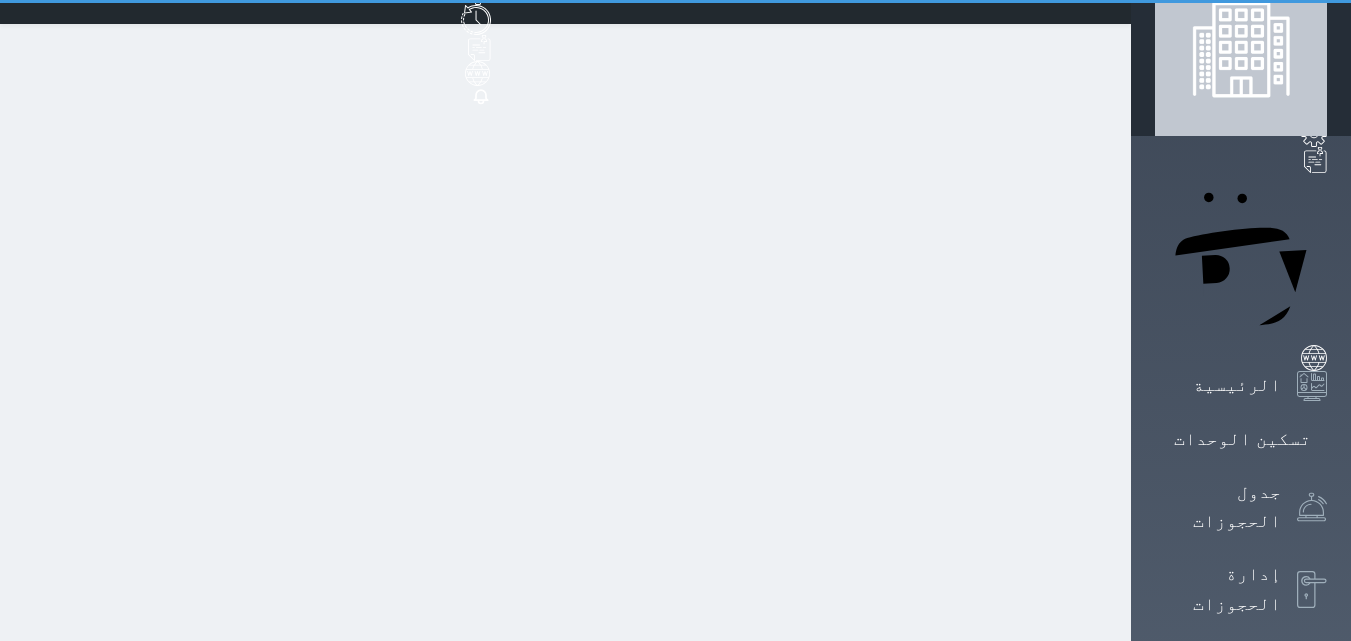 scroll, scrollTop: 0, scrollLeft: 0, axis: both 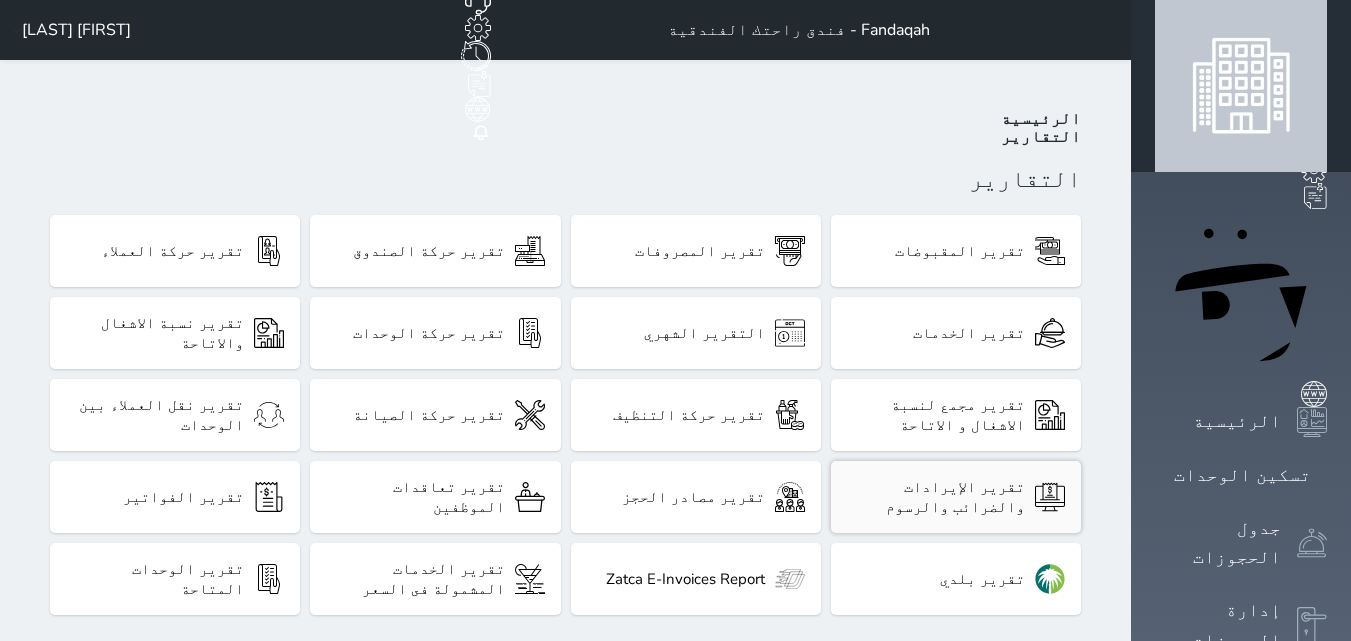 click on "تقرير الإيرادات والضرائب والرسوم" at bounding box center (936, 497) 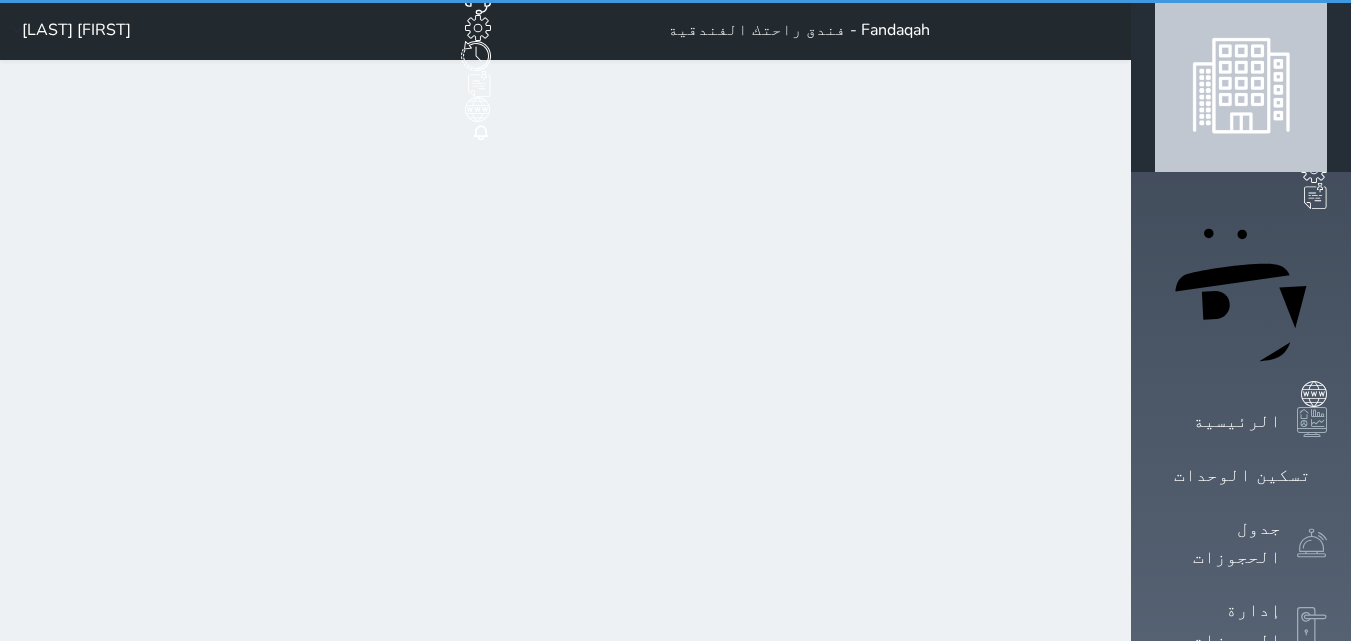 select on "7" 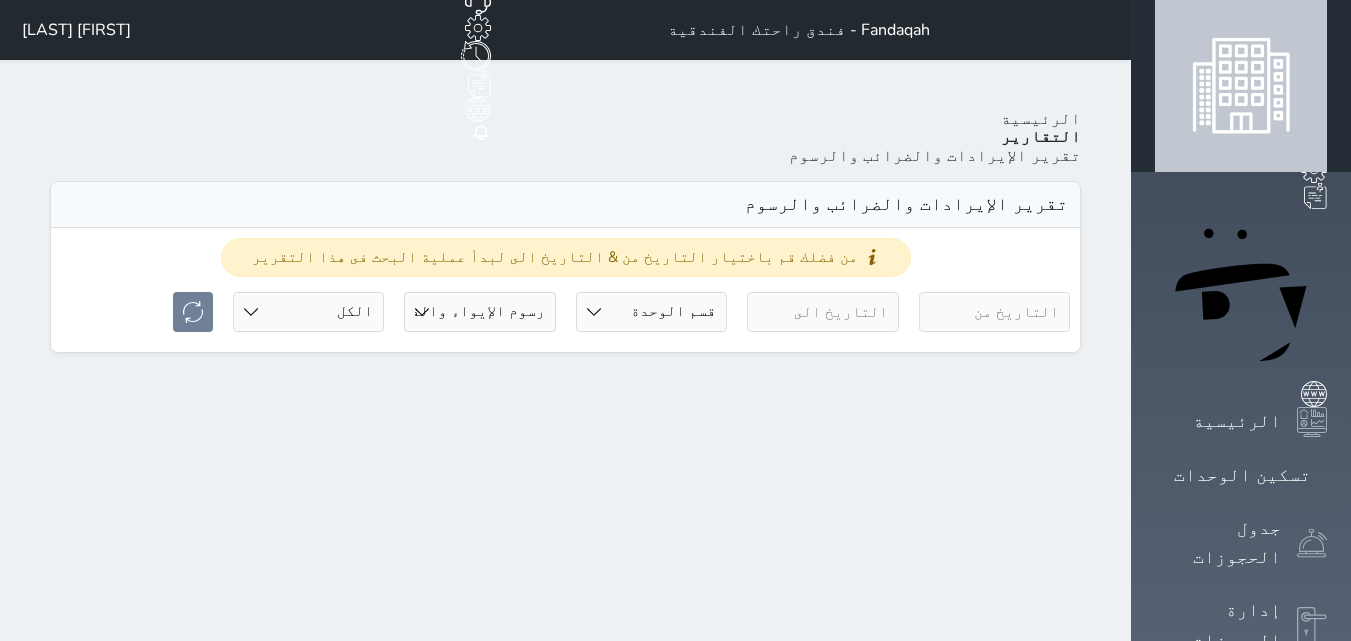 click at bounding box center (994, 312) 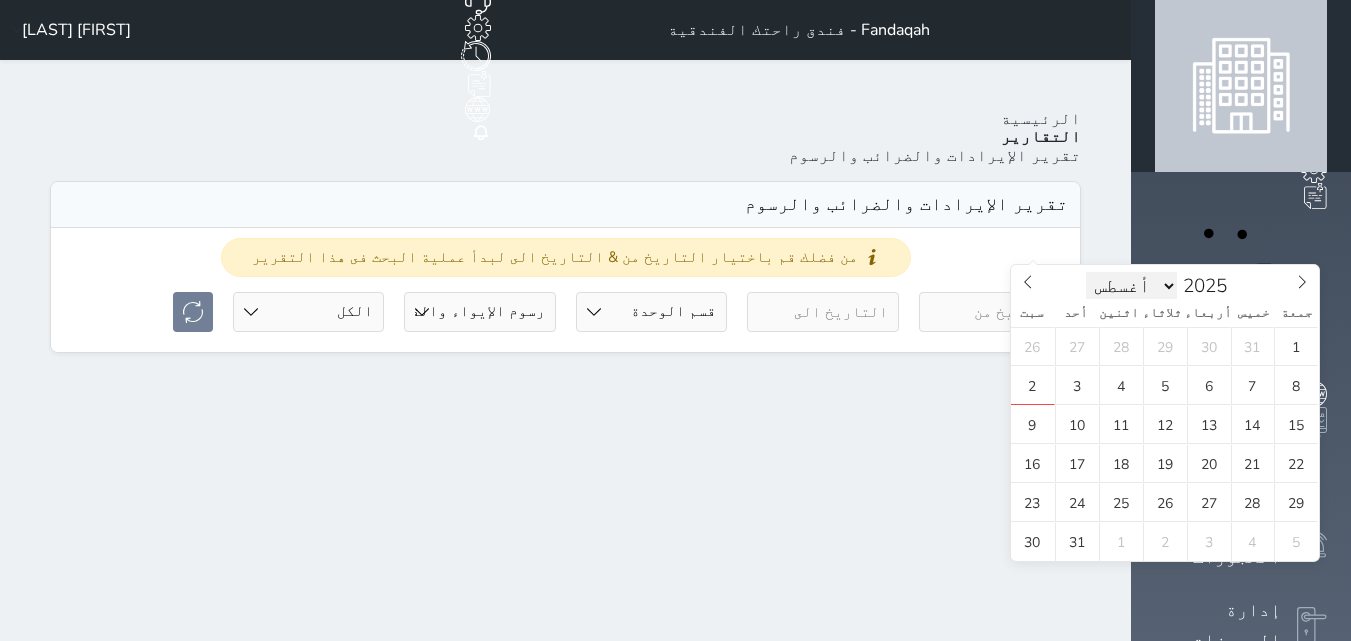 click on "يناير فبراير مارس أبريل مايو يونيو يوليو أغسطس سبتمبر أكتوبر نوفمبر ديسمبر" at bounding box center (1132, 286) 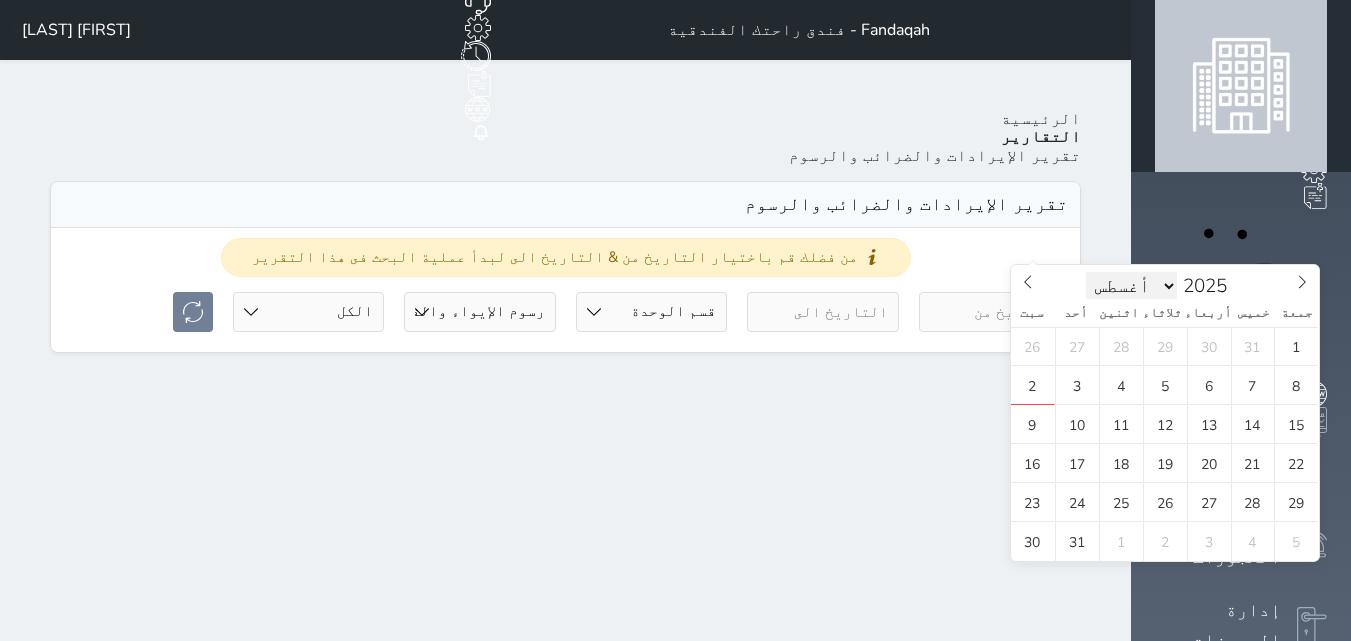 select on "3" 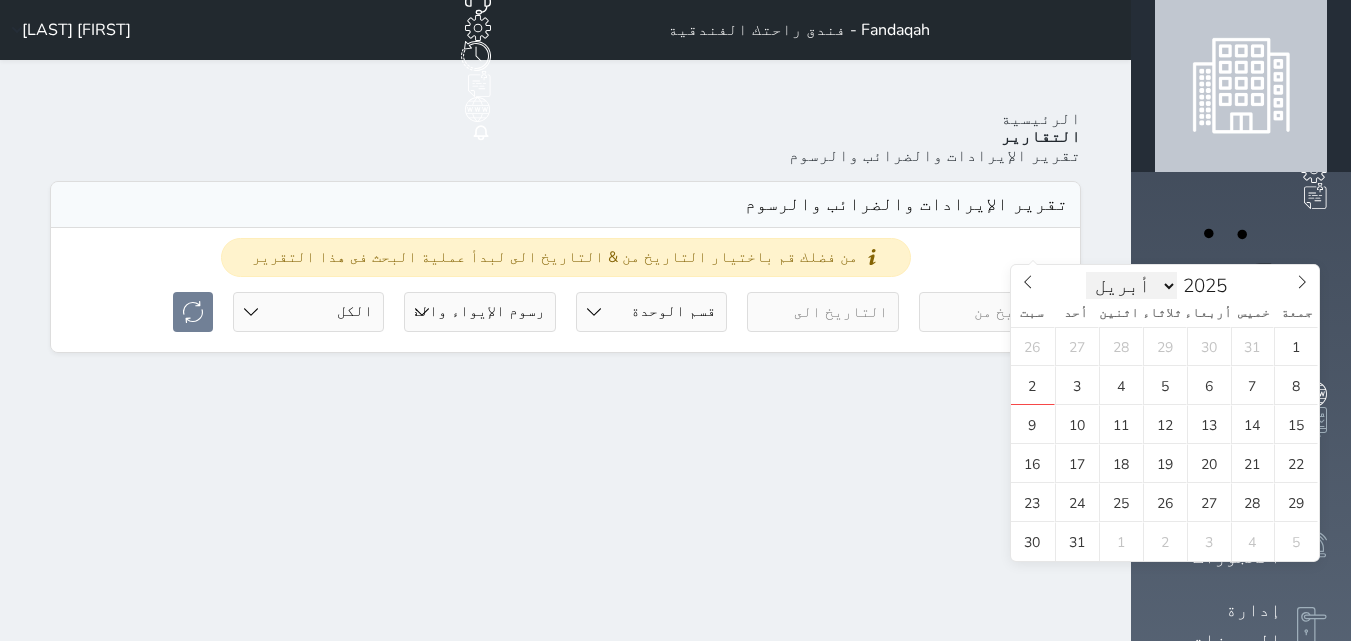 click on "يناير فبراير مارس أبريل مايو يونيو يوليو أغسطس سبتمبر أكتوبر نوفمبر ديسمبر" at bounding box center (1132, 286) 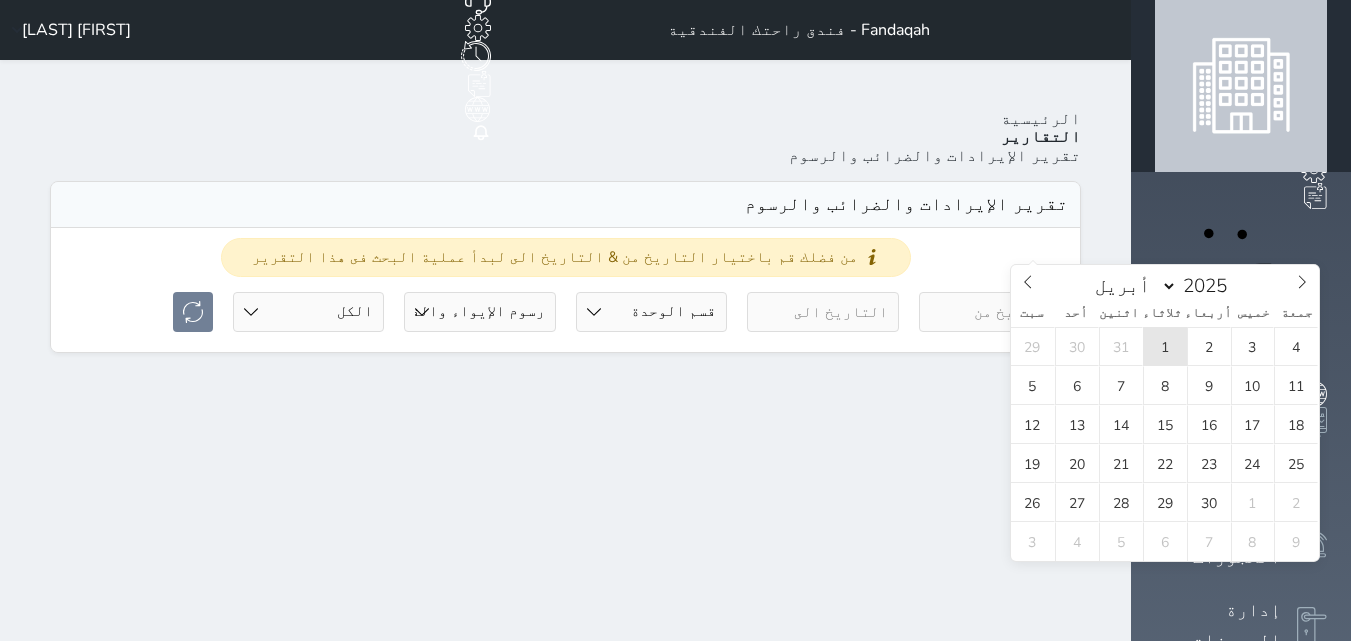 click on "1" at bounding box center (1165, 346) 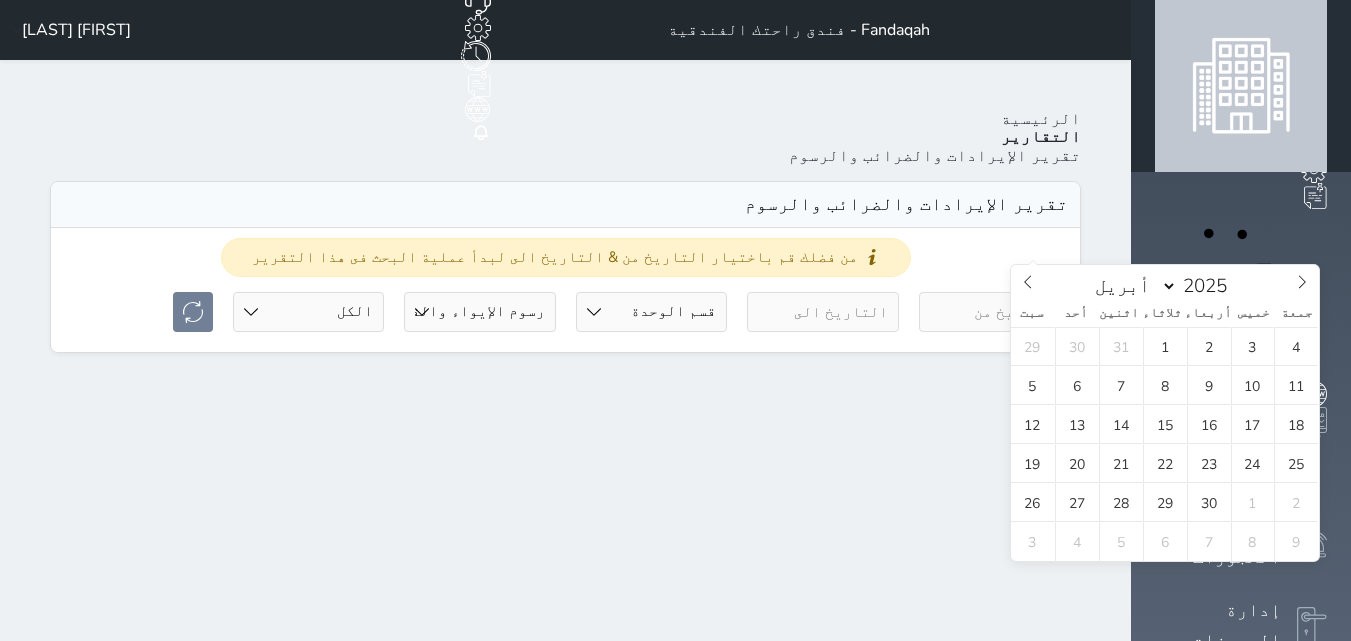 type on "2025-04-01" 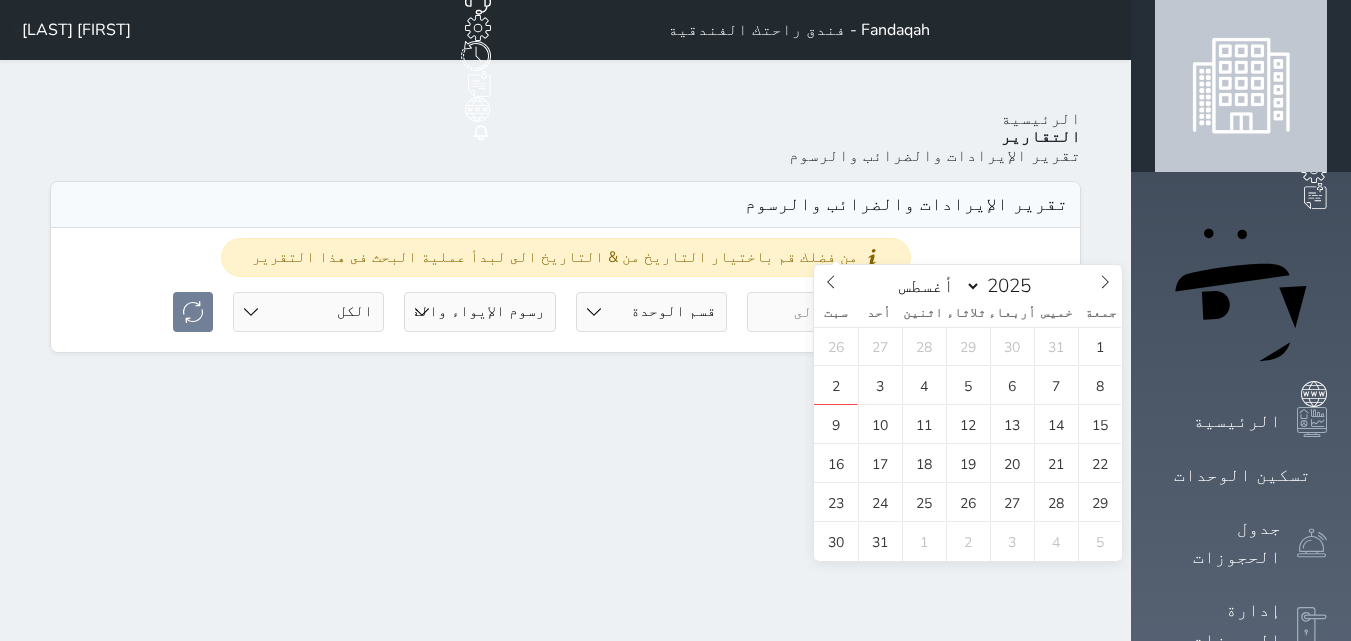 click at bounding box center (822, 312) 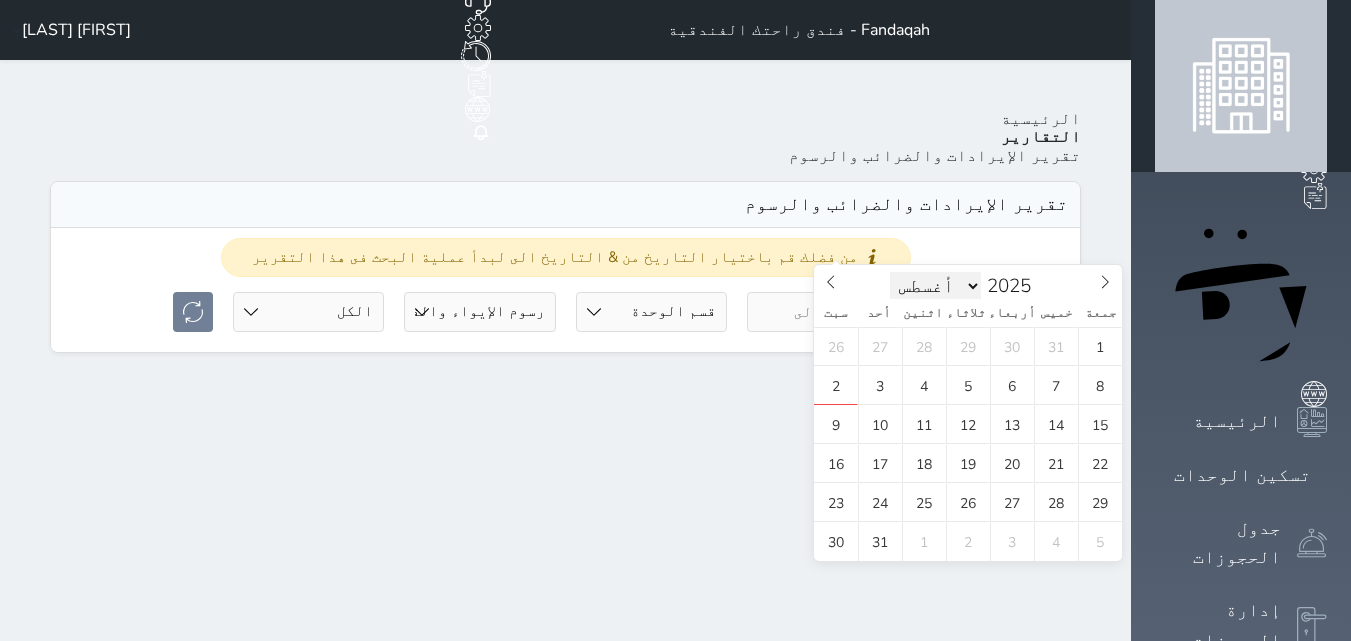 click on "يناير فبراير مارس أبريل مايو يونيو يوليو أغسطس سبتمبر أكتوبر نوفمبر ديسمبر" at bounding box center (936, 286) 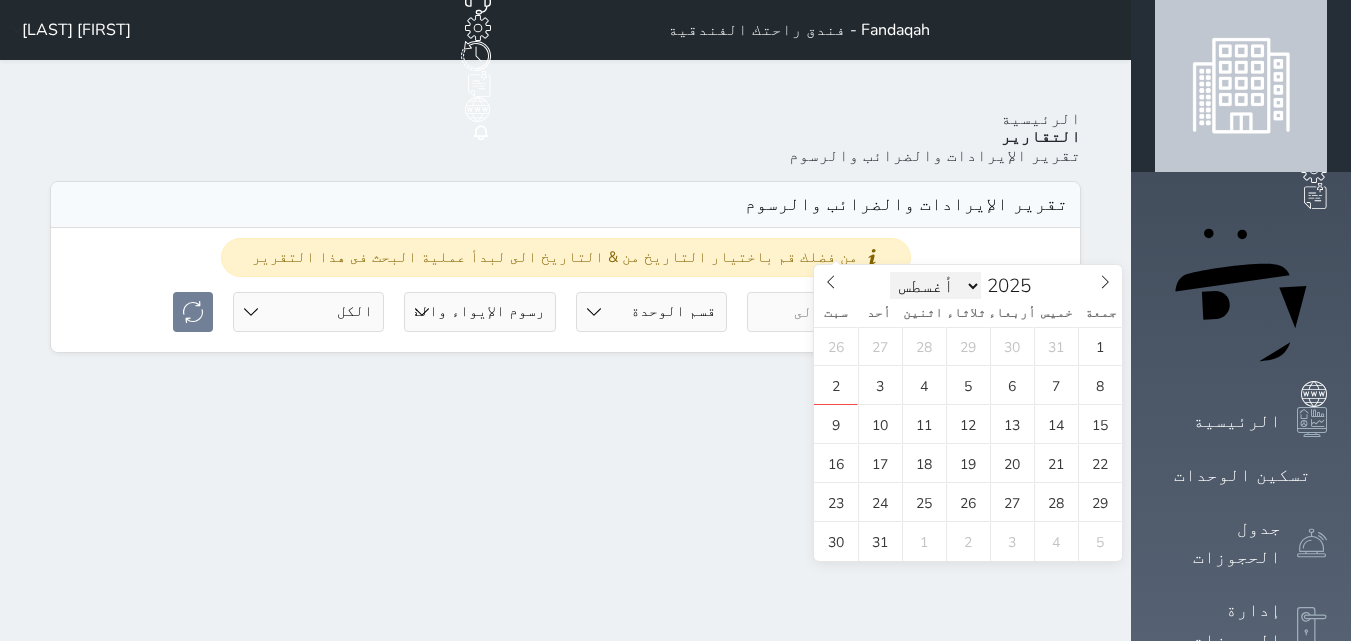 select on "5" 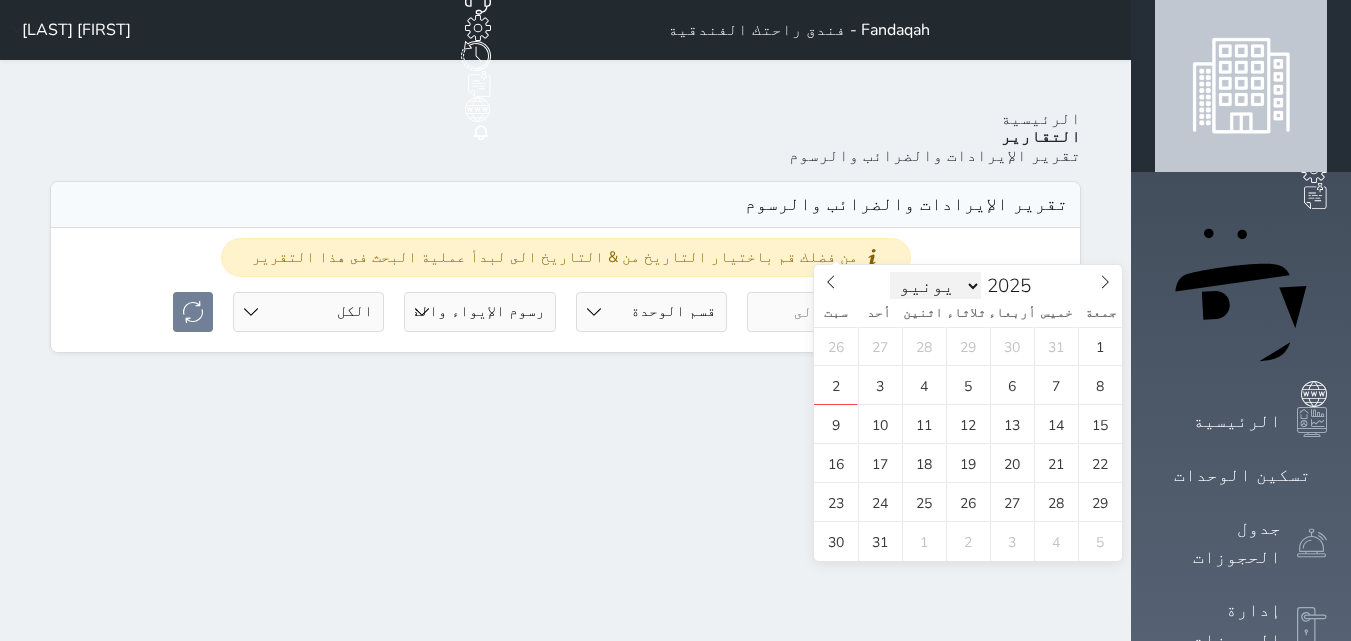 click on "يناير فبراير مارس أبريل مايو يونيو يوليو أغسطس سبتمبر أكتوبر نوفمبر ديسمبر" at bounding box center [936, 286] 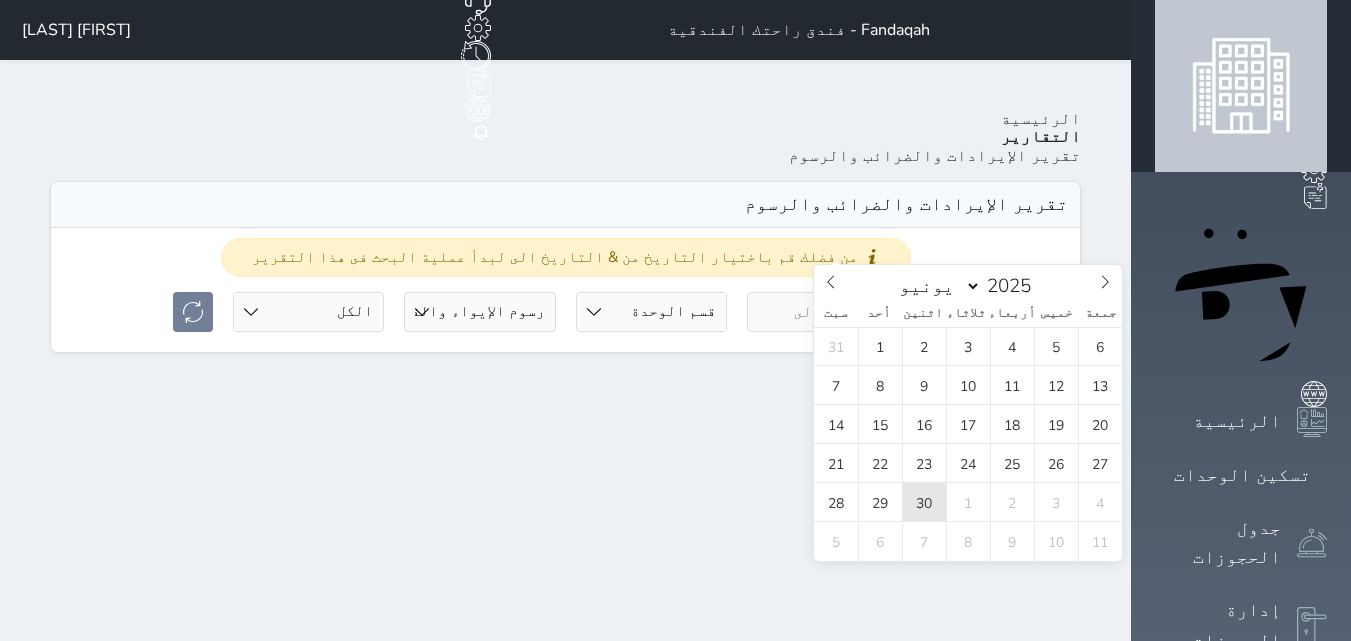 click on "30" at bounding box center [924, 502] 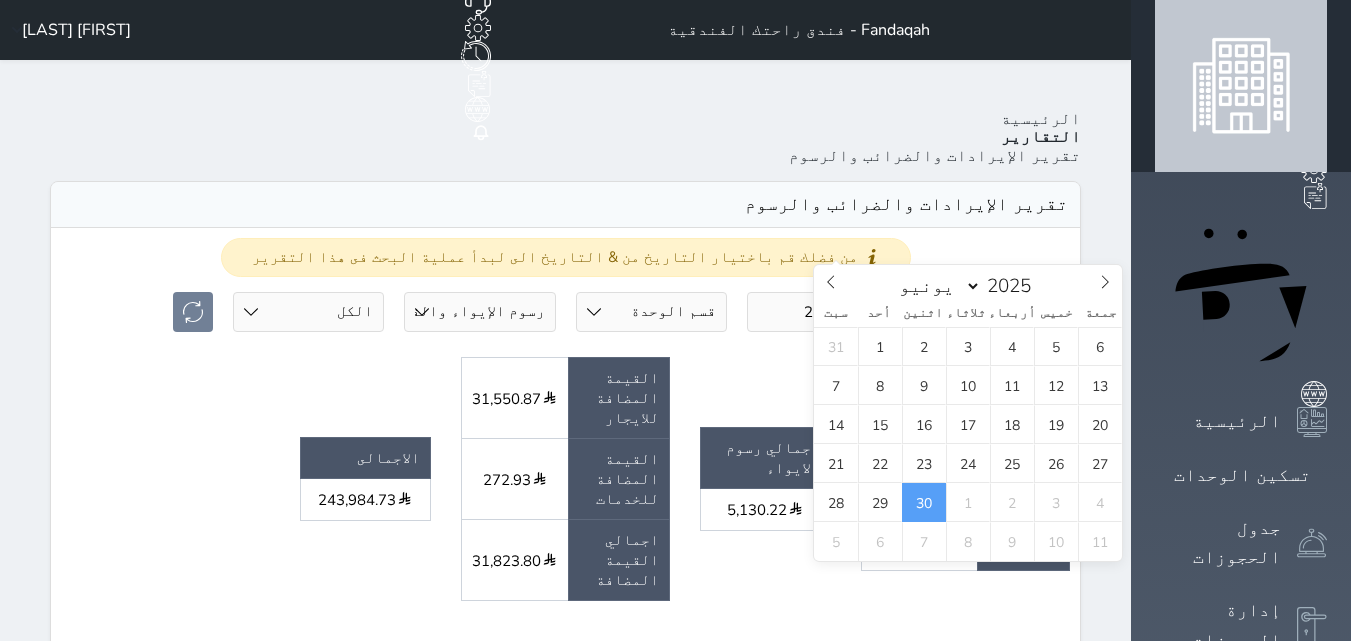 click on "الرئيسية التقارير تقرير الإيرادات والضرائب والرسوم   تقرير الإيرادات والضرائب والرسوم
من فضلك قم باختيار التاريخ من & التاريخ الى لبدأ عملية البحث فى هذا التقرير
[DATE]   [DATE]   قسم الوحدة   غرفتين , صالة غرفة غرفة ، صالون
رسوم الإيواء
رسوم الإيواء والقيمه المضافة
حالة الحجز
الكل
لم يسجل دخول
تم الدخول
تم المغادرة
undefined     ايراد التأجير" at bounding box center [565, 1357] 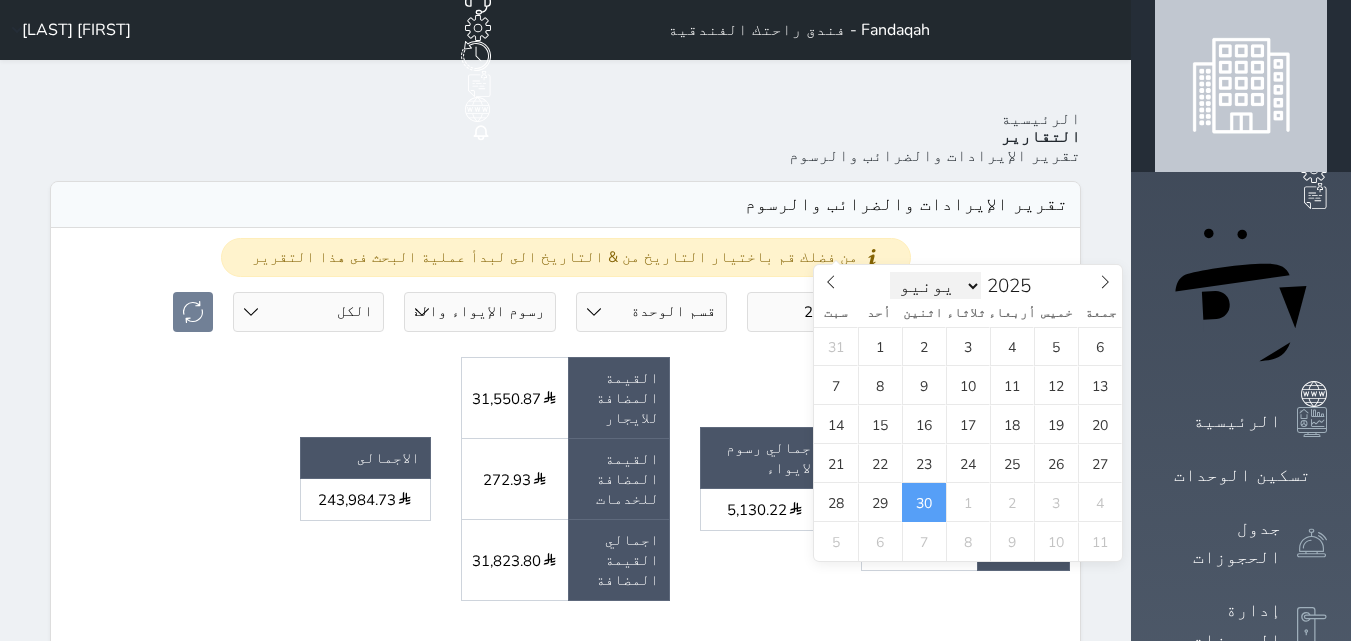 click on "يناير فبراير مارس أبريل مايو يونيو يوليو أغسطس سبتمبر أكتوبر نوفمبر ديسمبر" at bounding box center [936, 286] 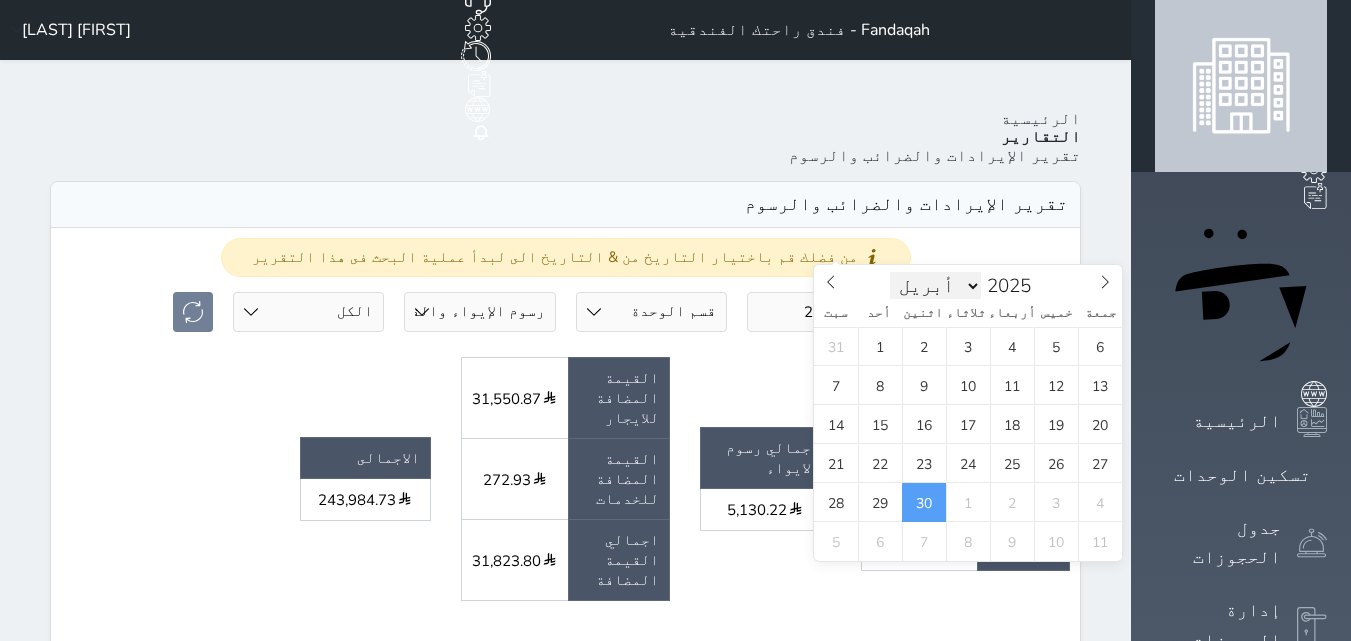 click on "يناير فبراير مارس أبريل مايو يونيو يوليو أغسطس سبتمبر أكتوبر نوفمبر ديسمبر" at bounding box center [936, 286] 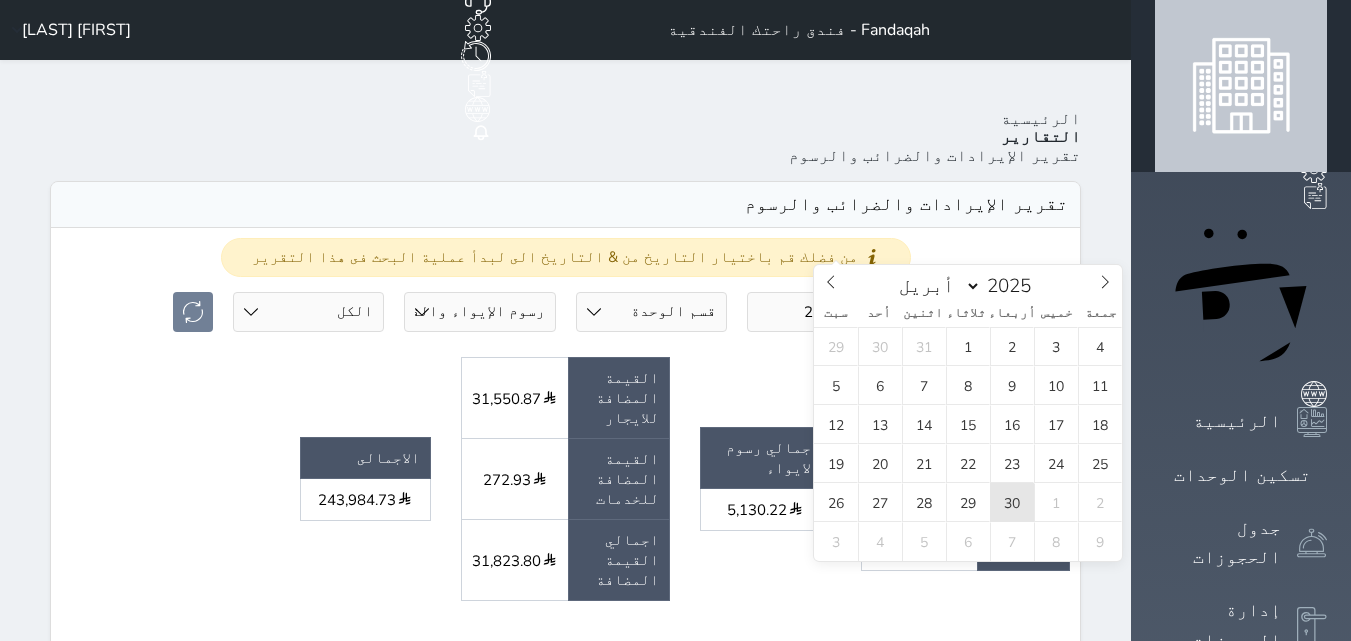 click on "30" at bounding box center (1012, 502) 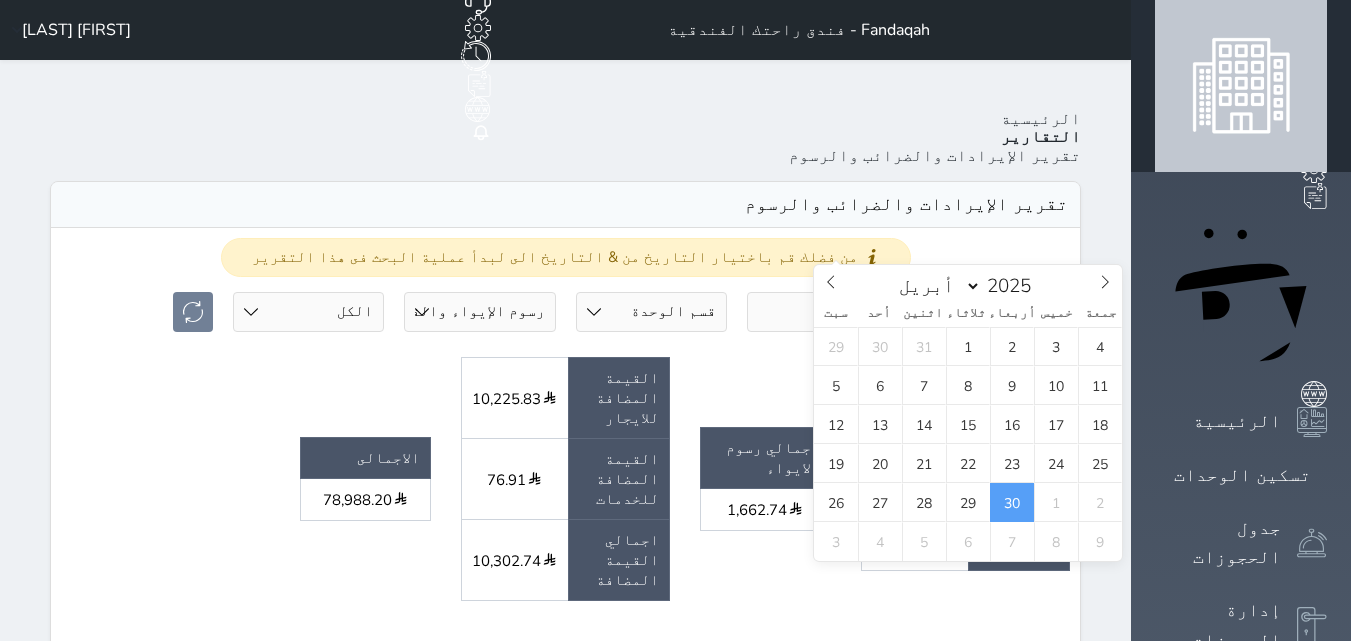 click on "undefined     ايراد التأجير   66,509.44    ايراد الخدمات   513.29    اجمالي الايراد   67,022.73    اجمالي رسوم الايواء   1,662.74    القيمة المضافة للايجار   10,225.83    القيمة المضافة للخدمات   76.91    اجمالي القيمة المضافة   10,302.74      الاجمالى   78,988.20" at bounding box center [565, 486] 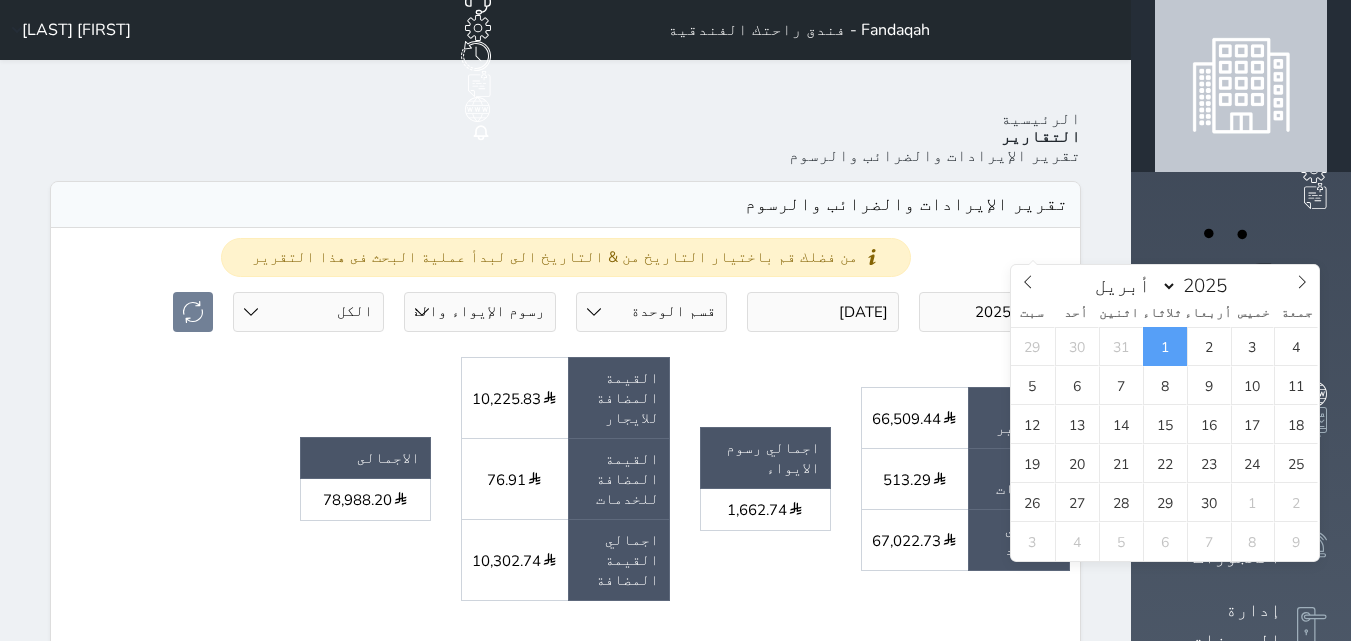 click on "2025-04-01" at bounding box center [994, 312] 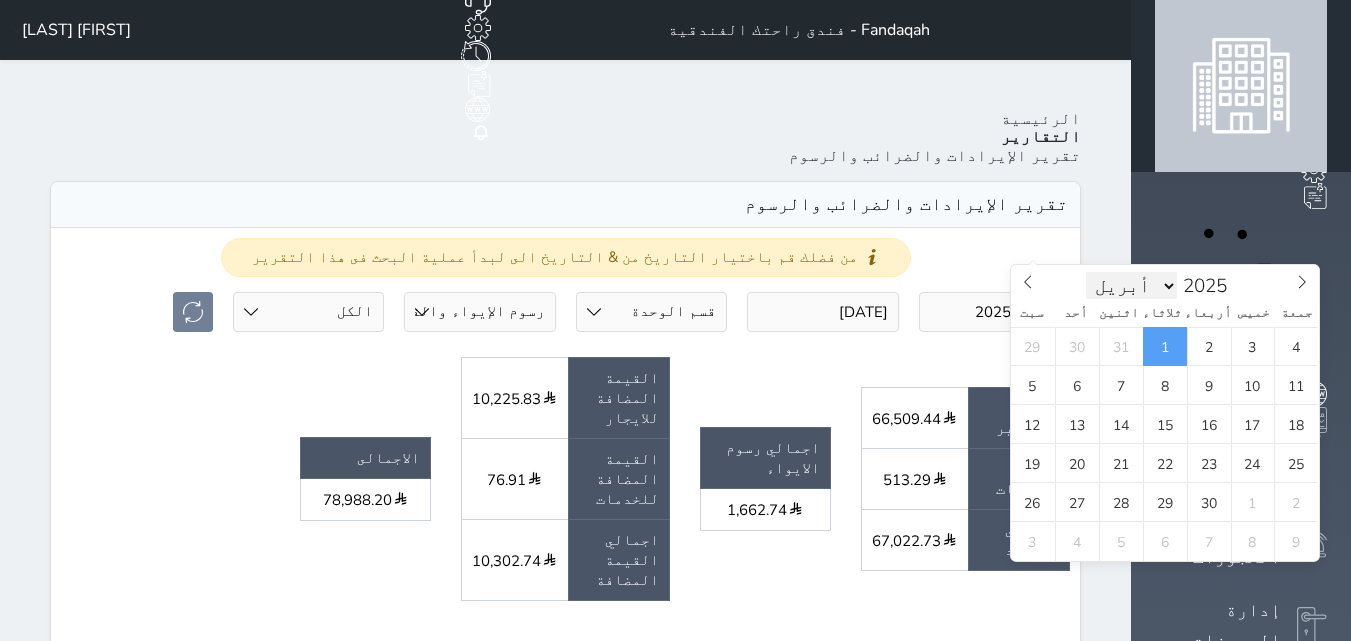 click on "يناير فبراير مارس أبريل مايو يونيو يوليو أغسطس سبتمبر أكتوبر نوفمبر ديسمبر" at bounding box center (1132, 286) 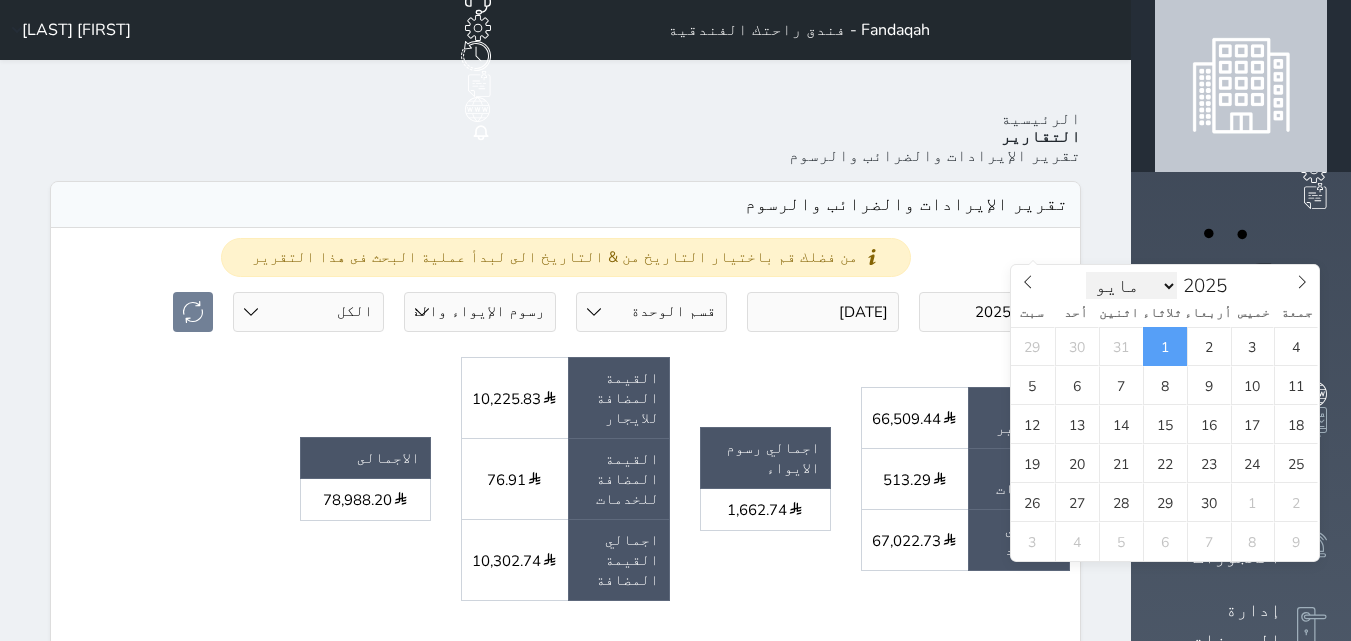 click on "يناير فبراير مارس أبريل مايو يونيو يوليو أغسطس سبتمبر أكتوبر نوفمبر ديسمبر" at bounding box center [1132, 286] 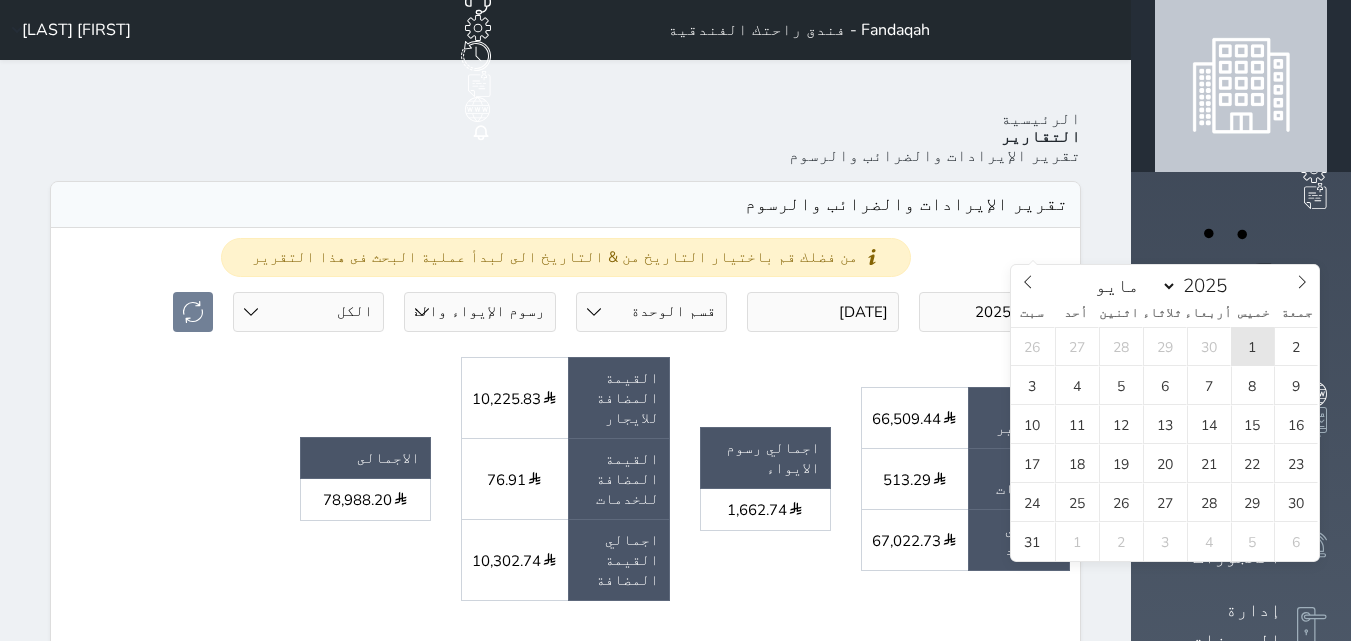 click on "1" at bounding box center [1253, 346] 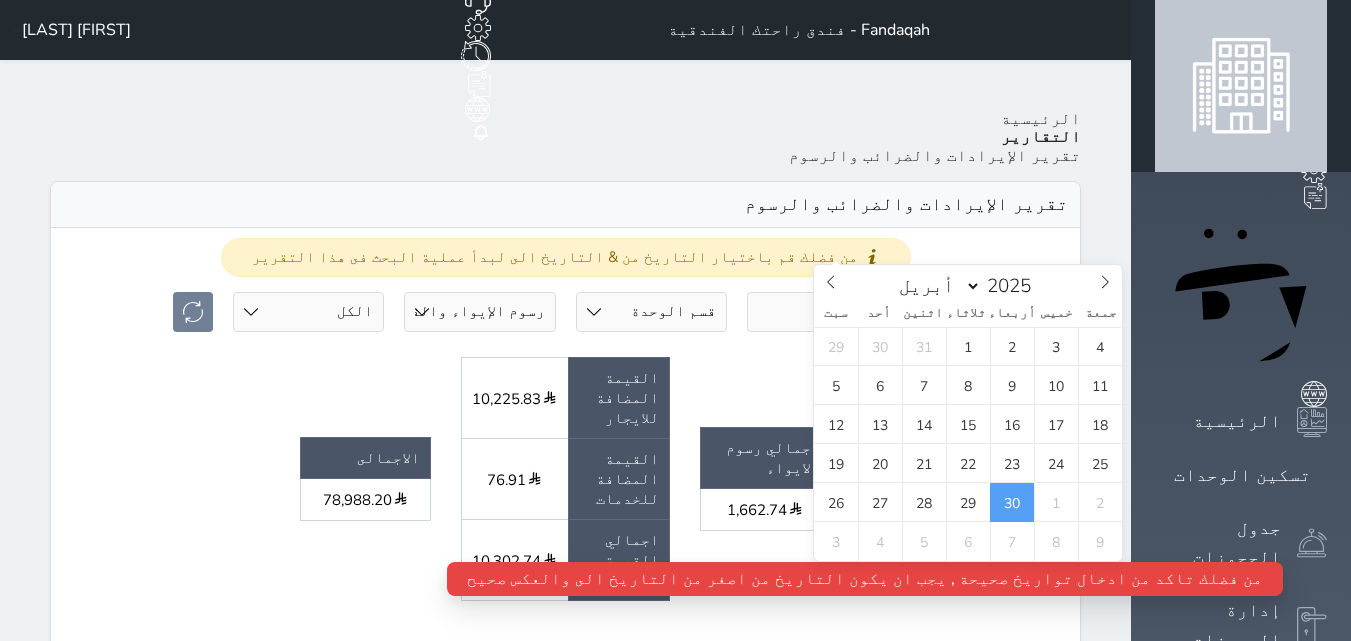 click on "[DATE]" at bounding box center (822, 312) 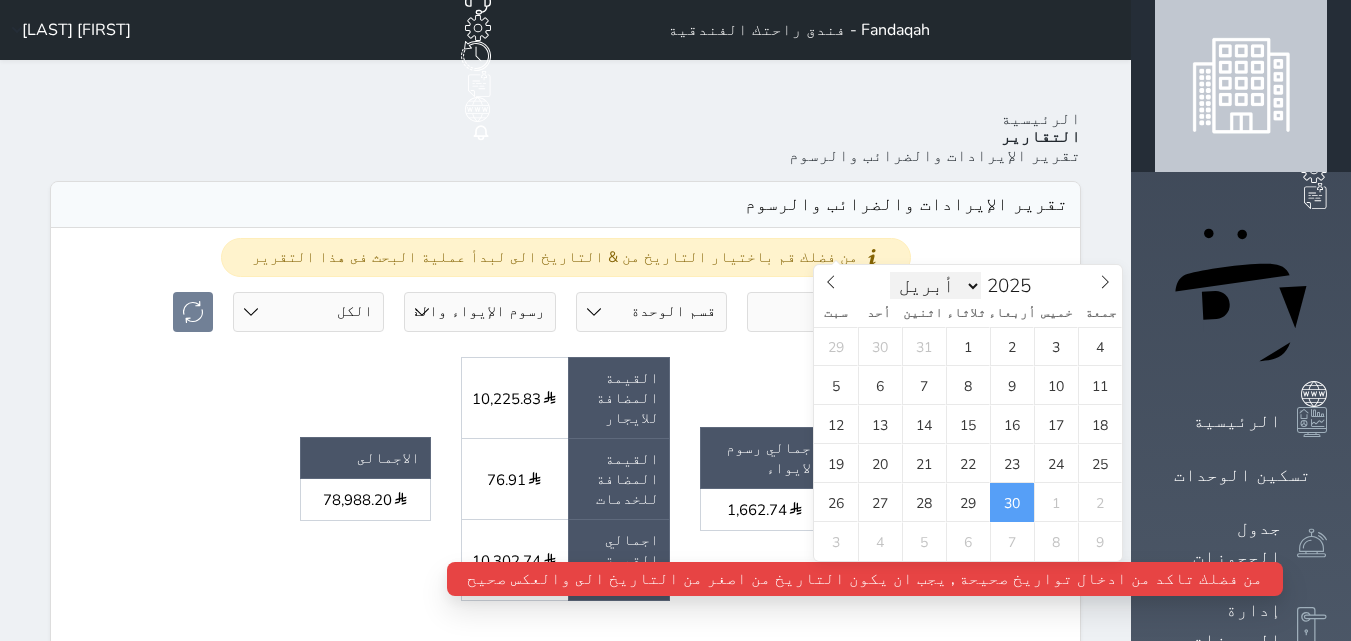 drag, startPoint x: 915, startPoint y: 290, endPoint x: 914, endPoint y: 279, distance: 11.045361 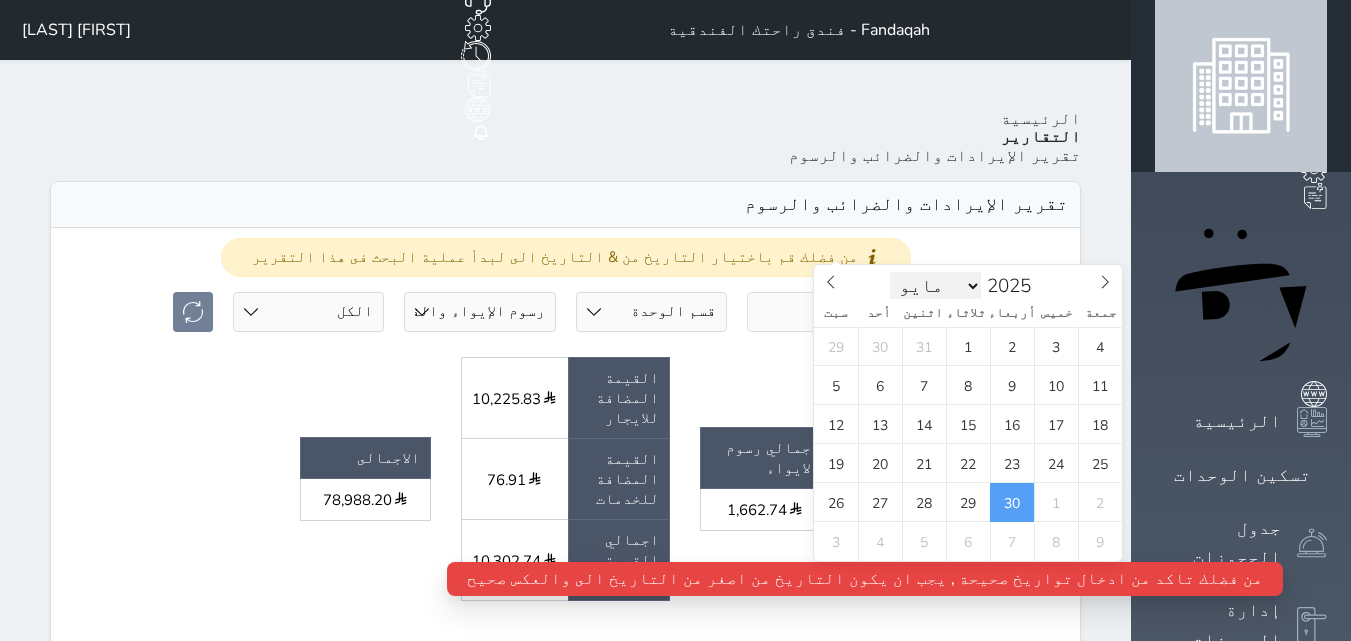 click on "يناير فبراير مارس أبريل مايو يونيو يوليو أغسطس سبتمبر أكتوبر نوفمبر ديسمبر" at bounding box center (936, 286) 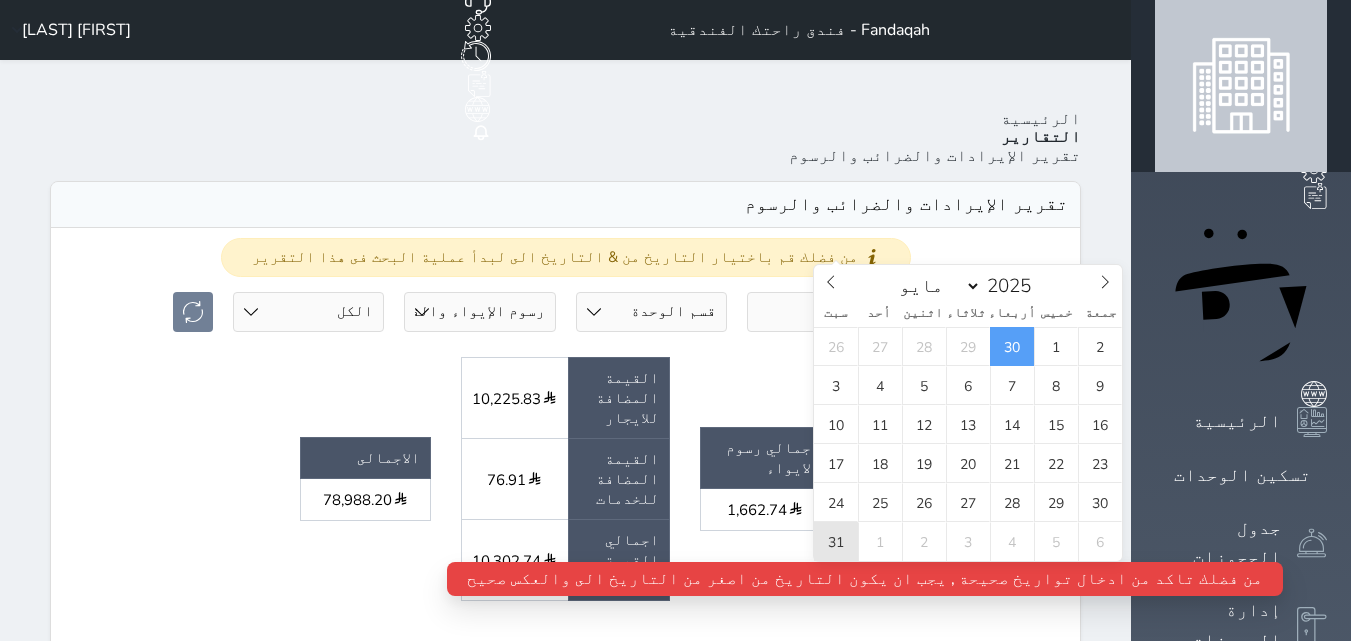 click on "31" at bounding box center (836, 541) 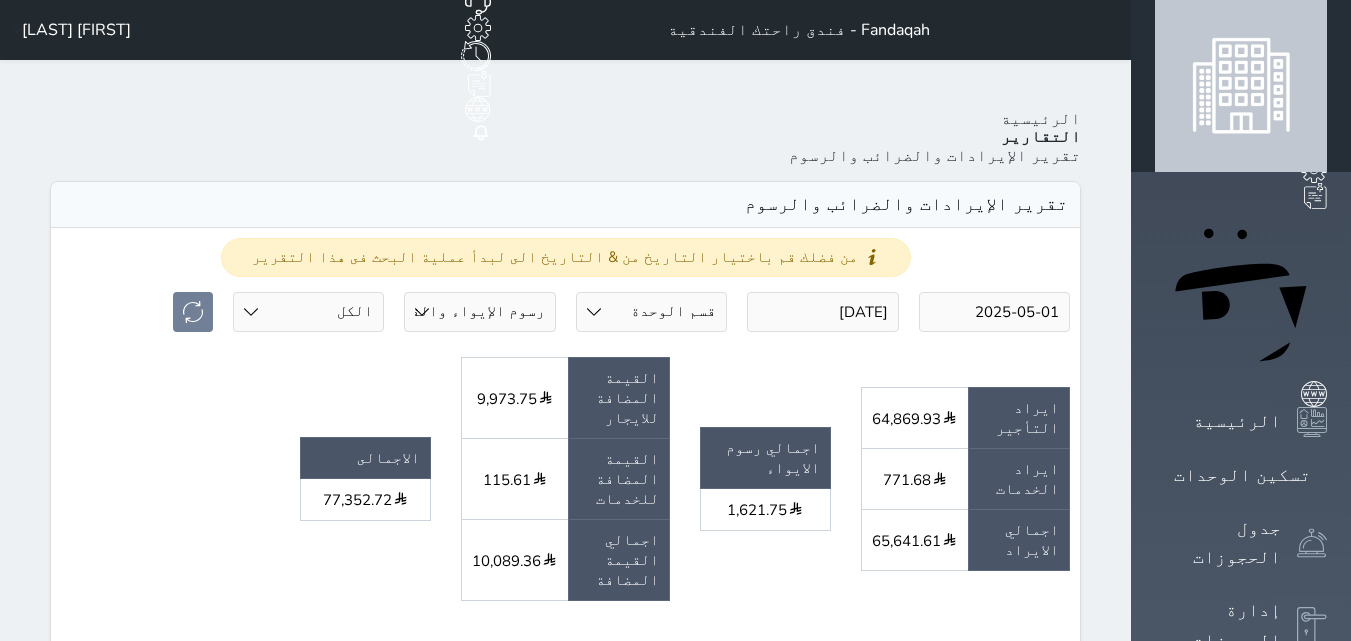 click on "من فضلك قم باختيار التاريخ من & التاريخ الى لبدأ عملية البحث فى هذا التقرير" at bounding box center (565, 257) 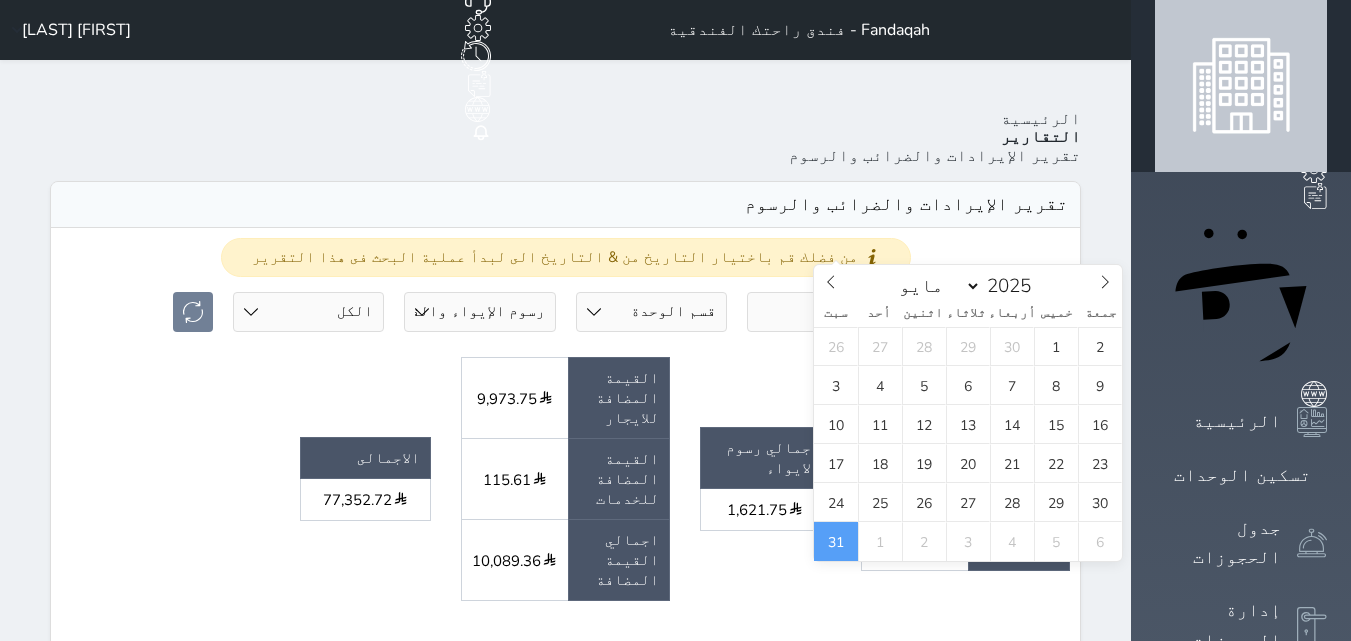 click on "[DATE]" at bounding box center [822, 312] 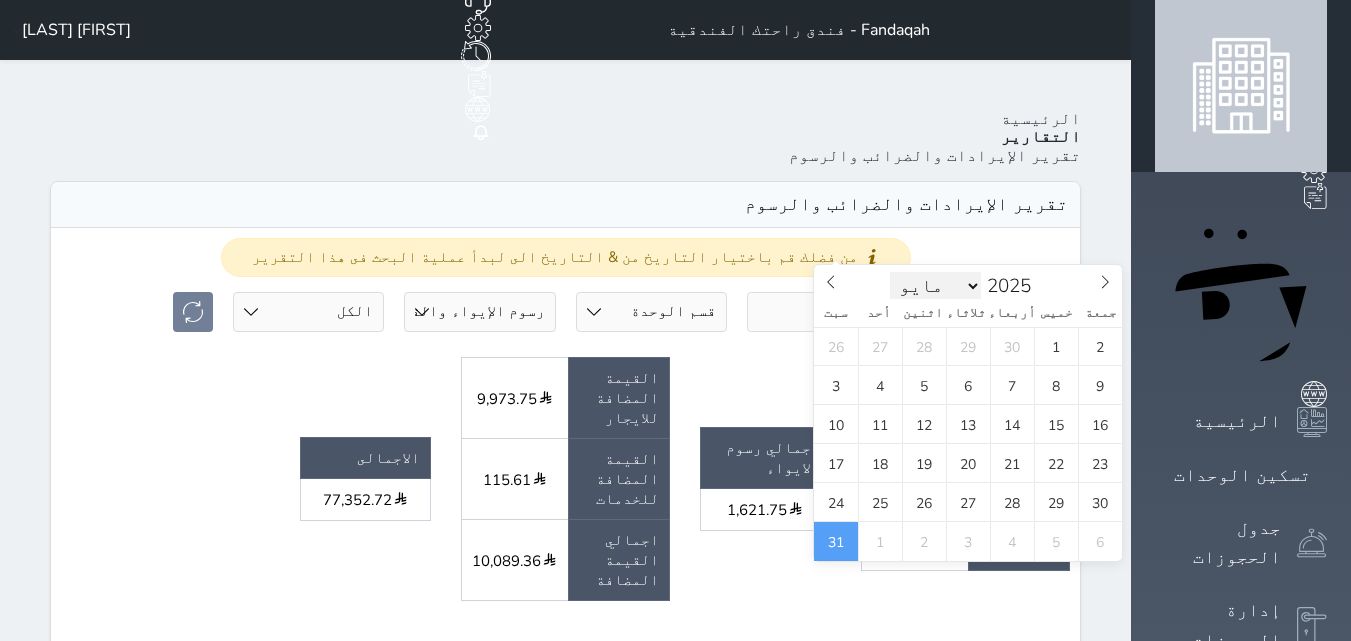 click on "يناير فبراير مارس أبريل مايو يونيو يوليو أغسطس سبتمبر أكتوبر نوفمبر ديسمبر" at bounding box center [936, 286] 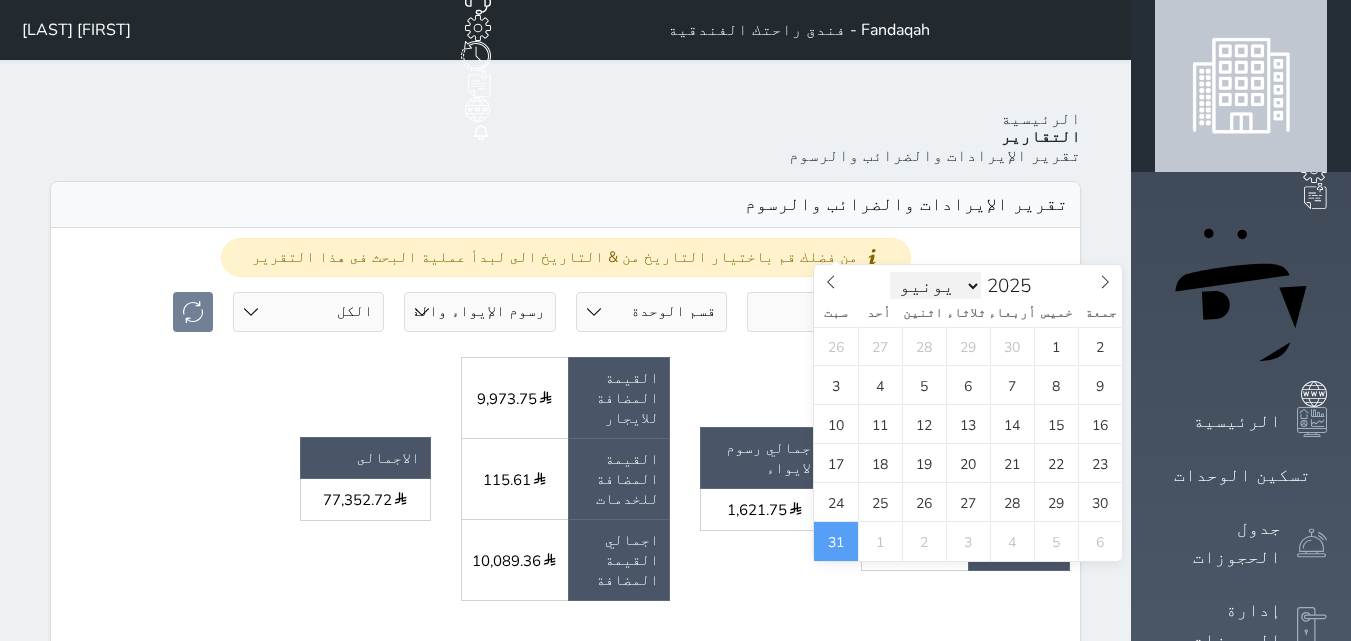 click on "يناير فبراير مارس أبريل مايو يونيو يوليو أغسطس سبتمبر أكتوبر نوفمبر ديسمبر" at bounding box center (936, 286) 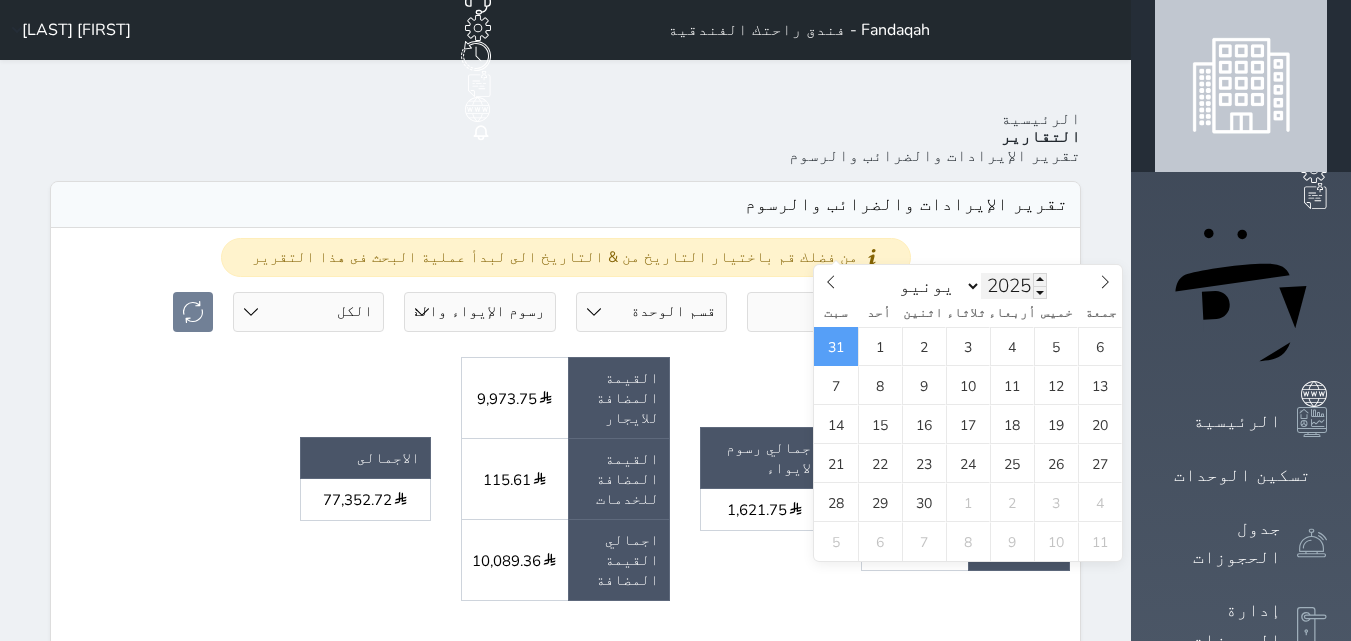 click on "2025" at bounding box center (1014, 286) 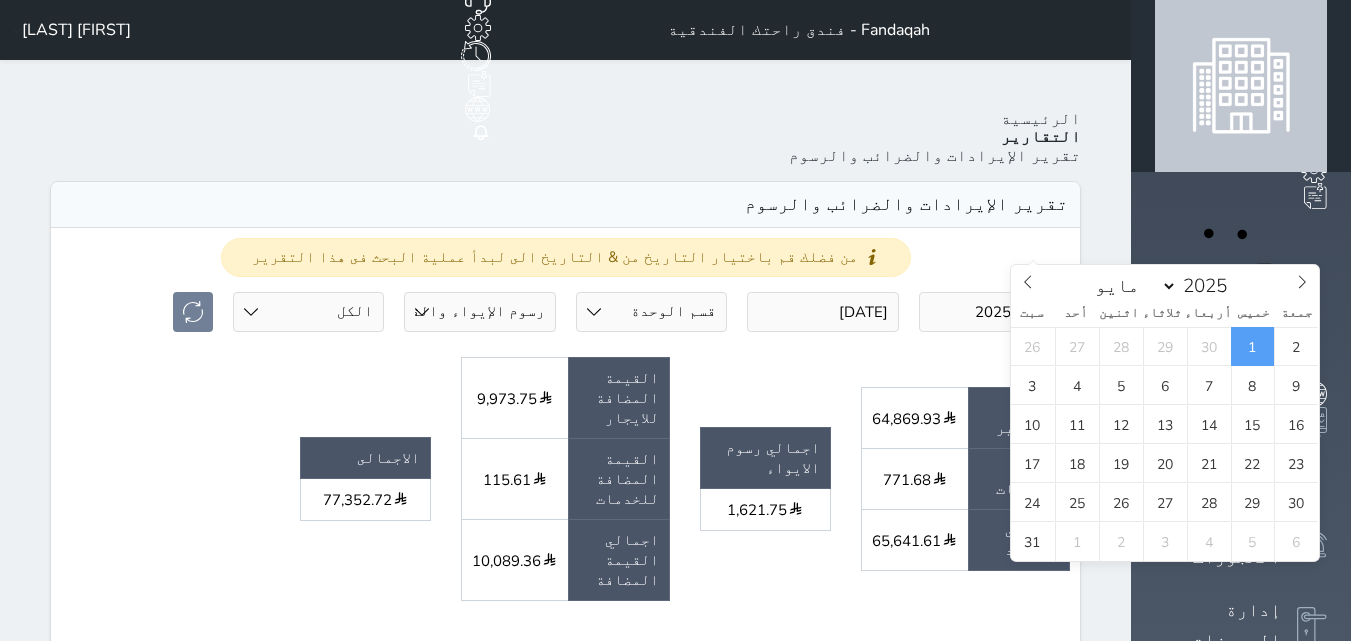 click on "2025-05-01" at bounding box center (994, 312) 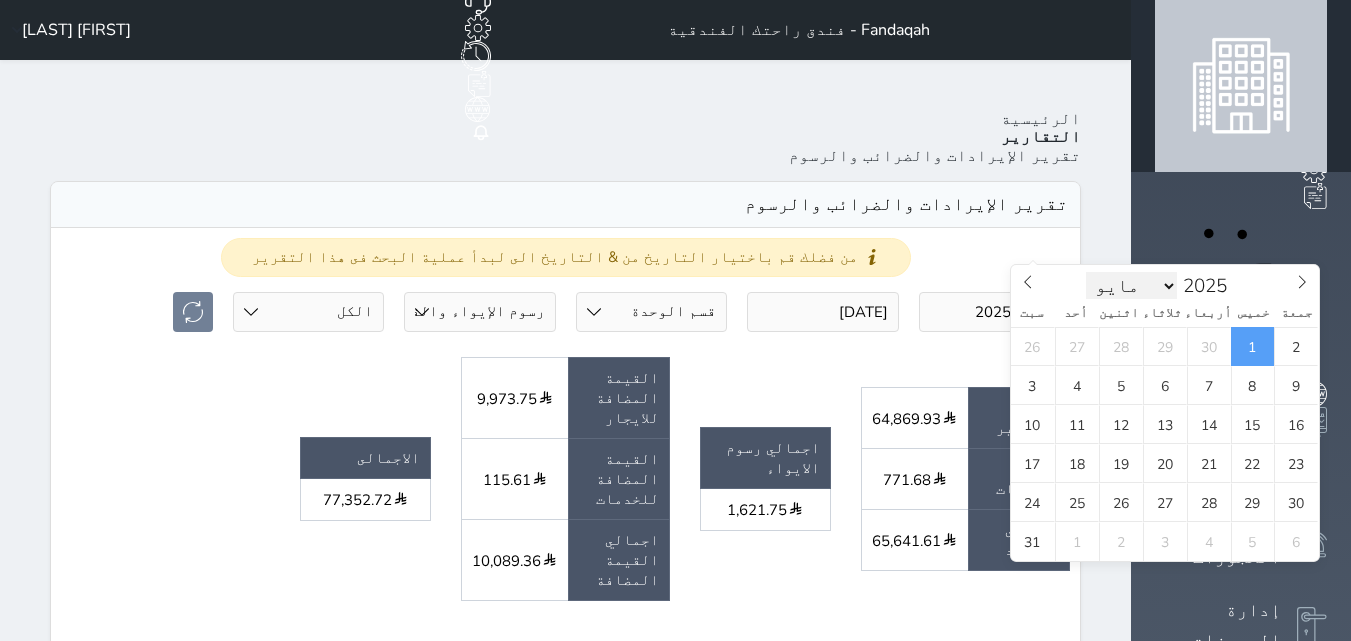 click on "يناير فبراير مارس أبريل مايو يونيو يوليو أغسطس سبتمبر أكتوبر نوفمبر ديسمبر" at bounding box center (1132, 286) 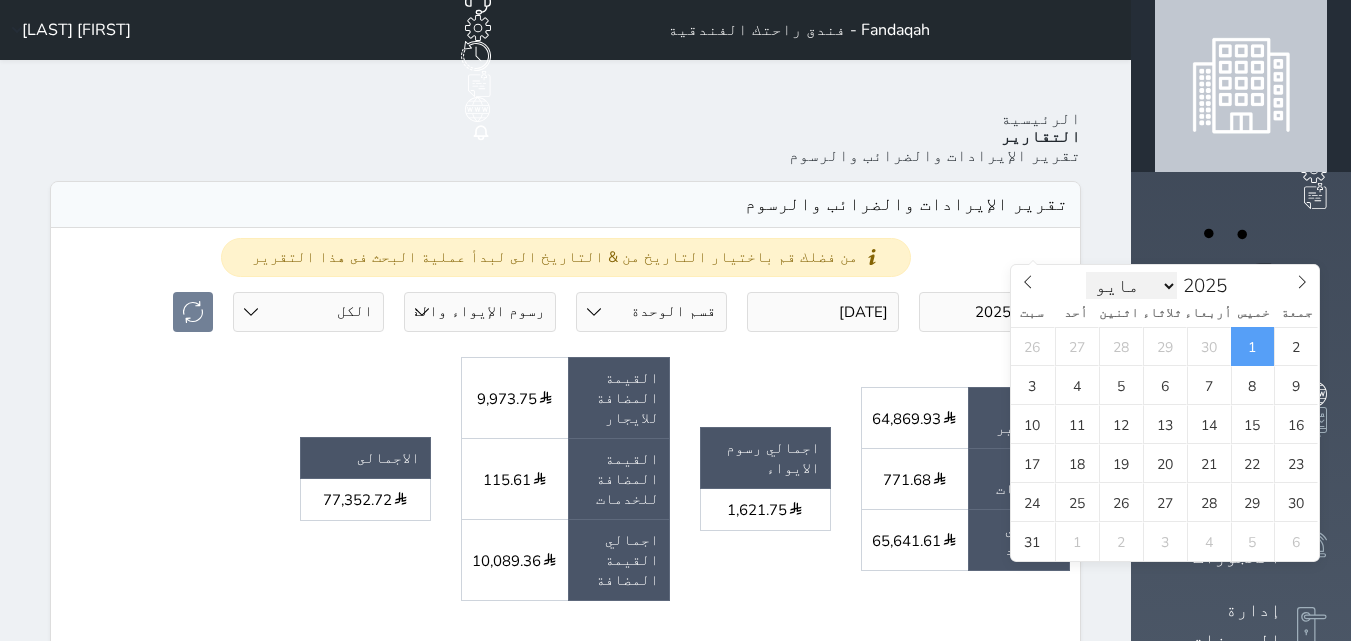 select on "5" 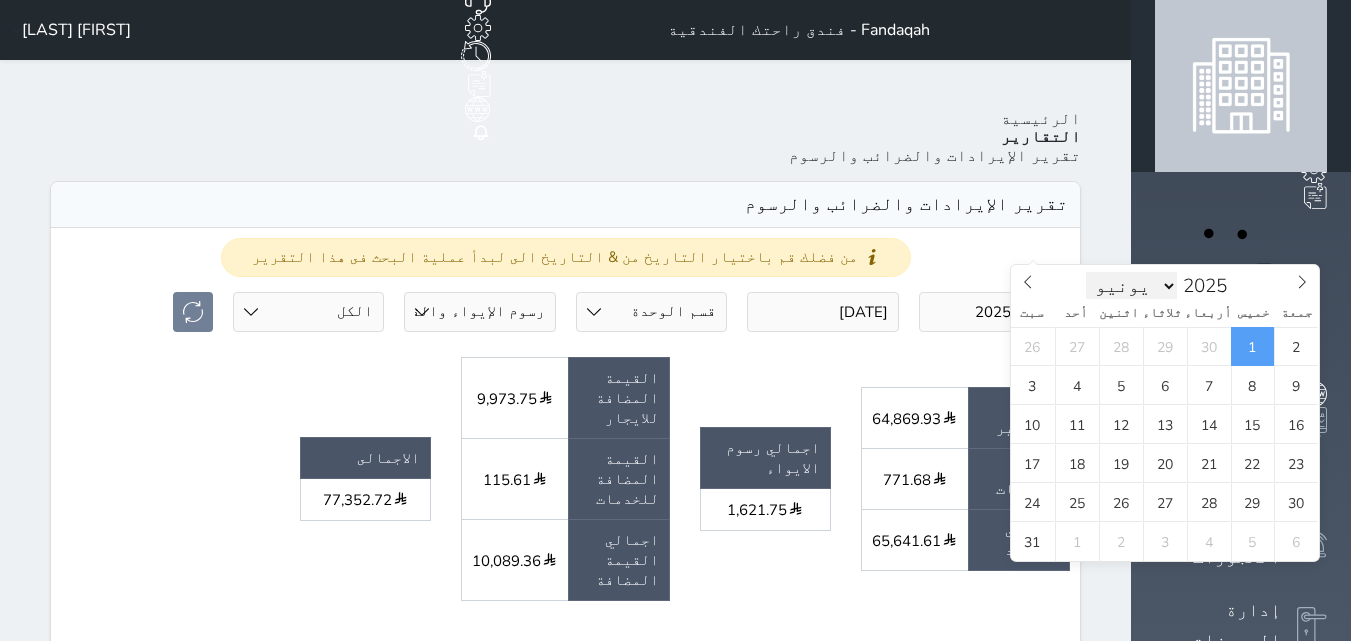 click on "يناير فبراير مارس أبريل مايو يونيو يوليو أغسطس سبتمبر أكتوبر نوفمبر ديسمبر" at bounding box center [1132, 286] 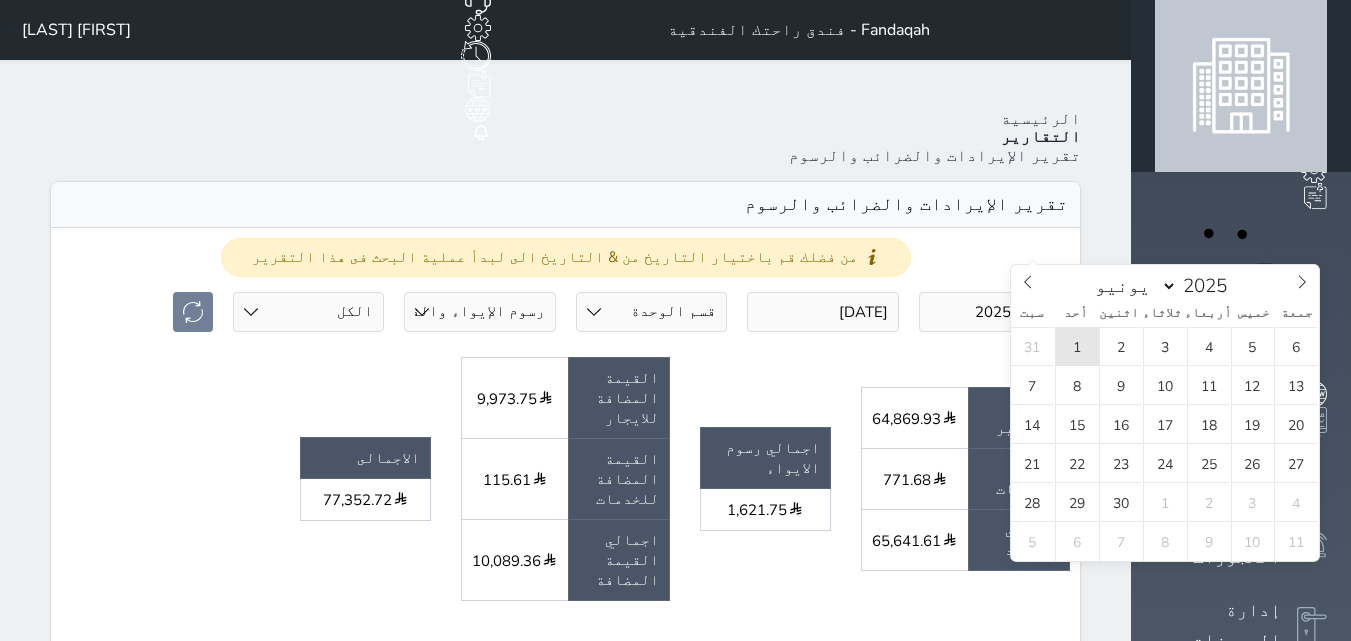 click on "1" at bounding box center (1077, 346) 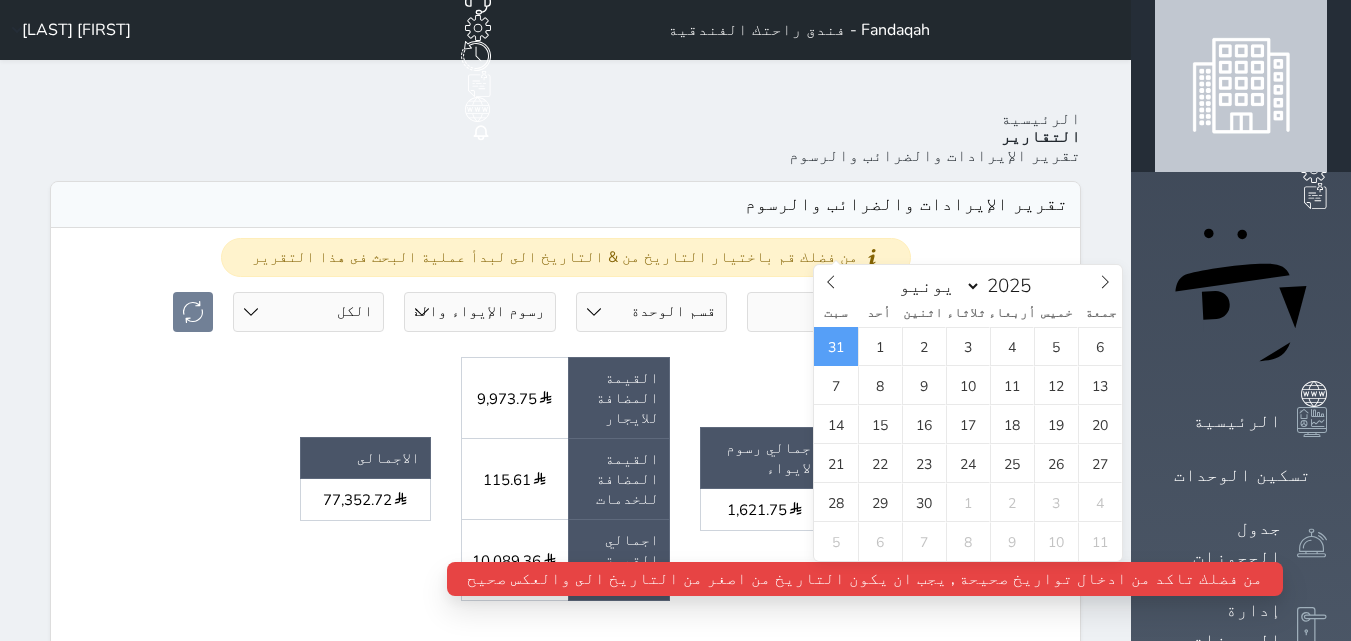 click on "[DATE]" at bounding box center [822, 312] 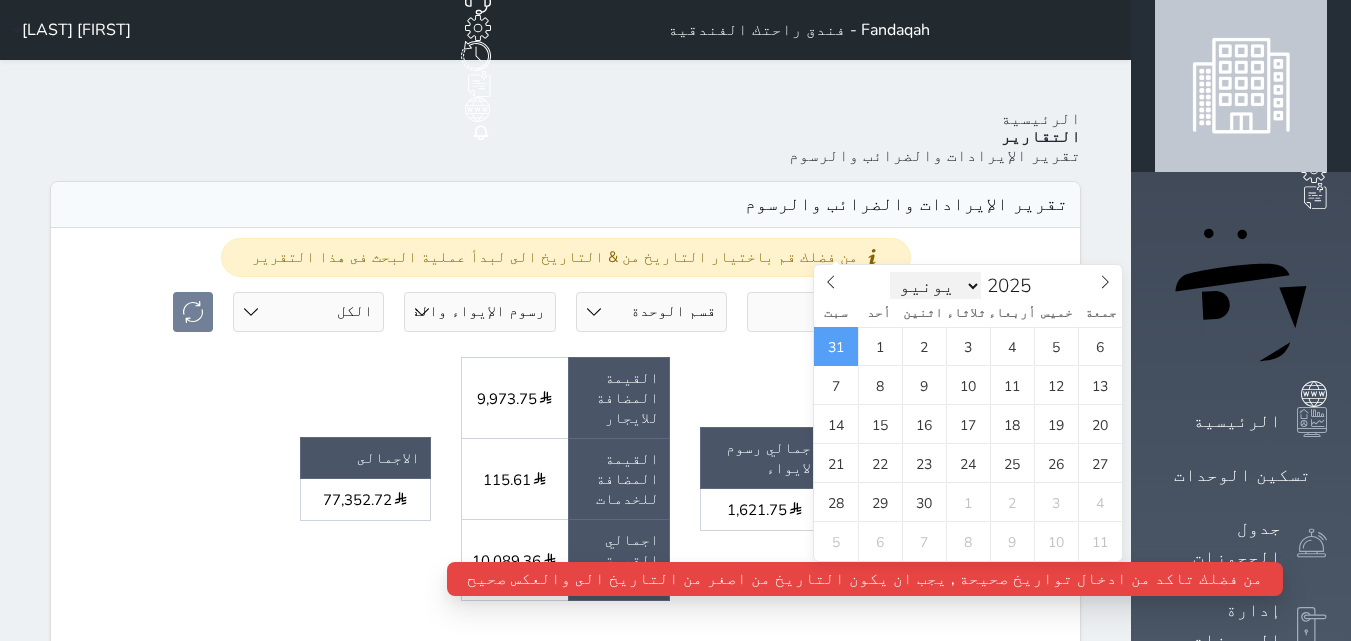 click on "يناير فبراير مارس أبريل مايو يونيو يوليو أغسطس سبتمبر أكتوبر نوفمبر ديسمبر" at bounding box center [936, 286] 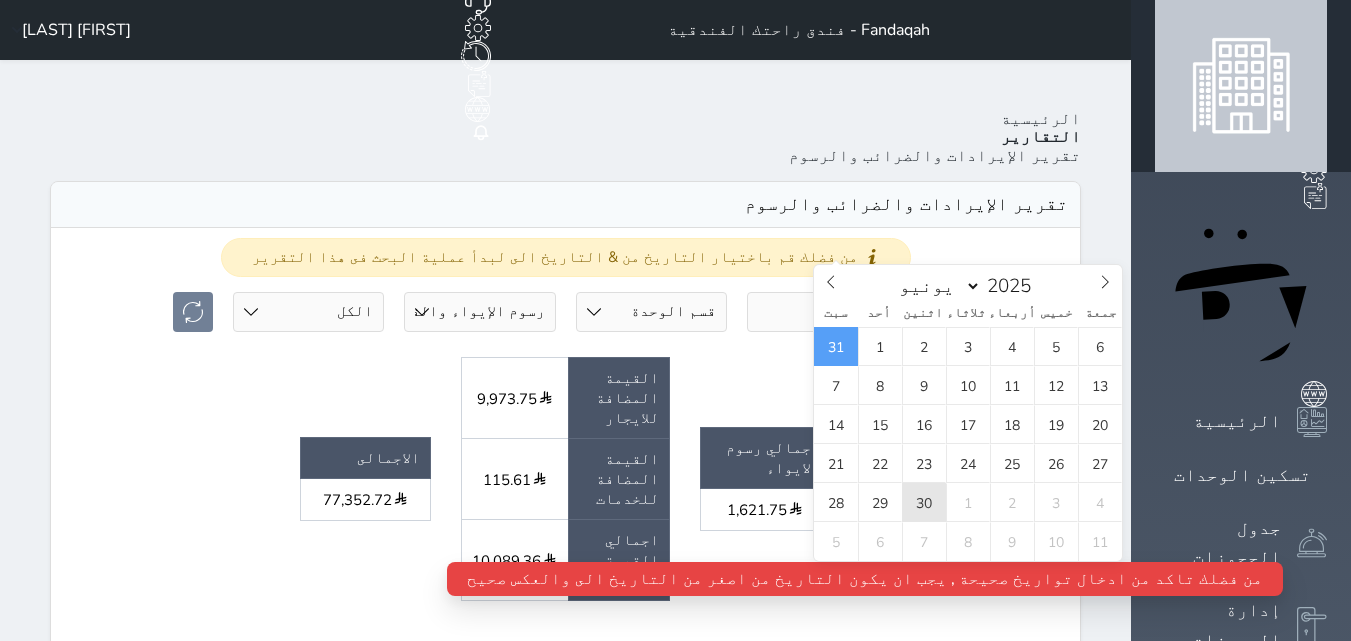 click on "30" at bounding box center (924, 502) 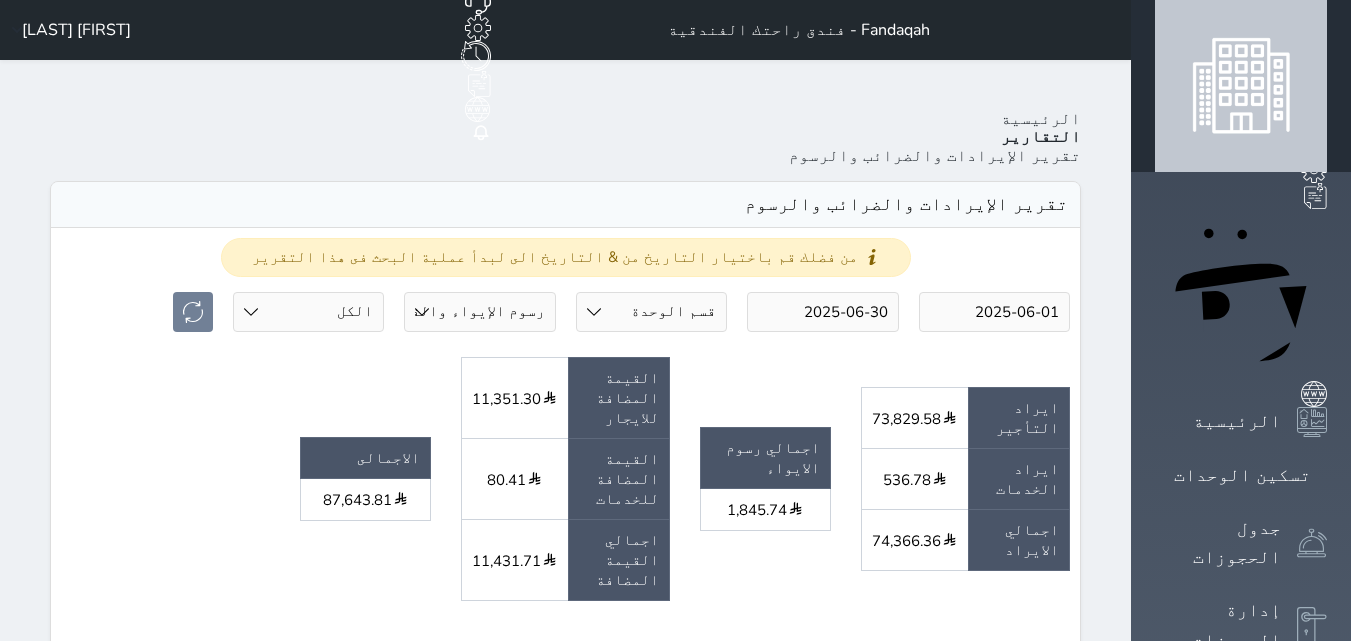 click on "من فضلك قم باختيار التاريخ من & التاريخ الى لبدأ عملية البحث فى هذا التقرير
[DATE]   [DATE]   قسم الوحدة   غرفتين , صالة غرفة غرفة ، صالون
رسوم الإيواء
رسوم الإيواء والقيمه المضافة
حالة الحجز
الكل
لم يسجل دخول
تم الدخول
تم المغادرة
تم الدخول + تم المغادرة
undefined     ايراد التأجير   73,829.58    ايراد الخدمات   536.78      74,366.36" at bounding box center [565, 1415] 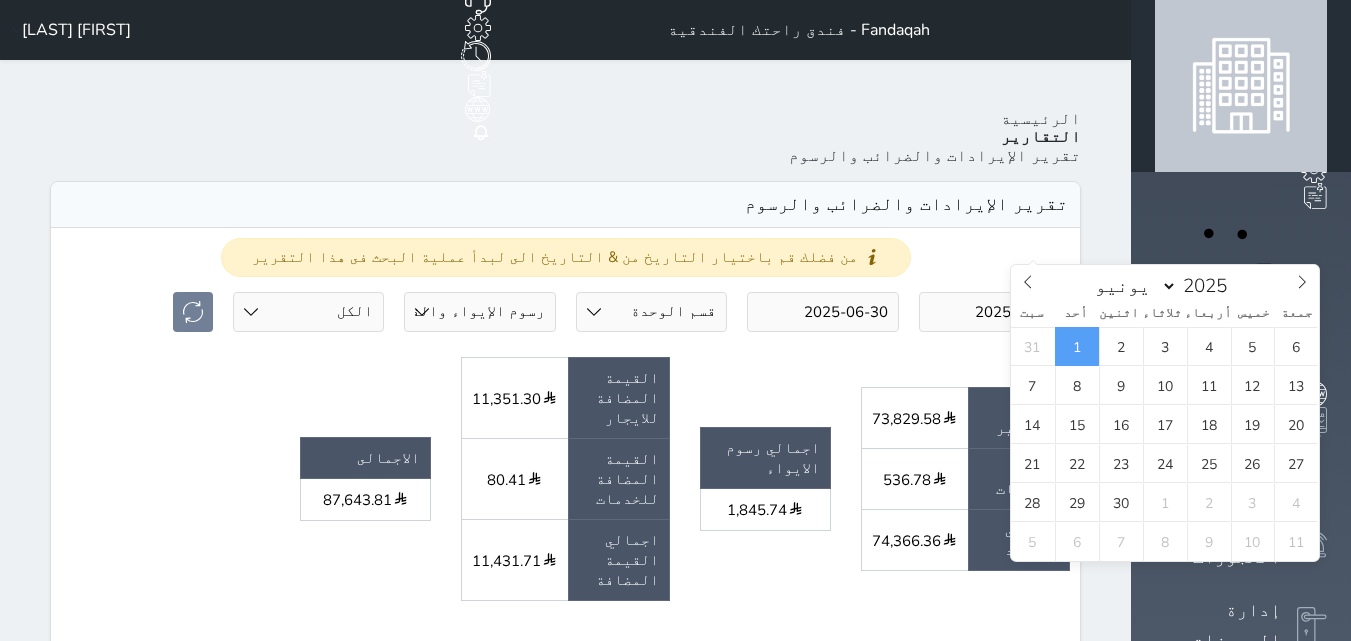 click on "2025-06-01" at bounding box center [994, 312] 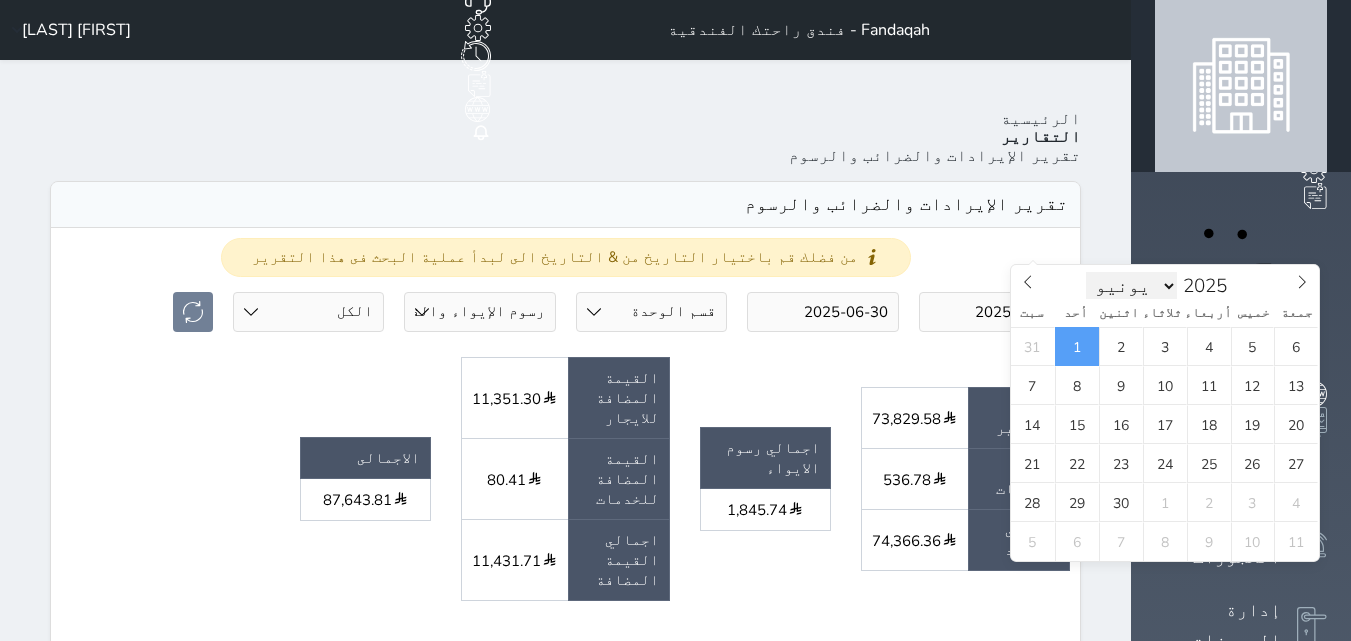 click on "يناير فبراير مارس أبريل مايو يونيو يوليو أغسطس سبتمبر أكتوبر نوفمبر ديسمبر" at bounding box center (1132, 286) 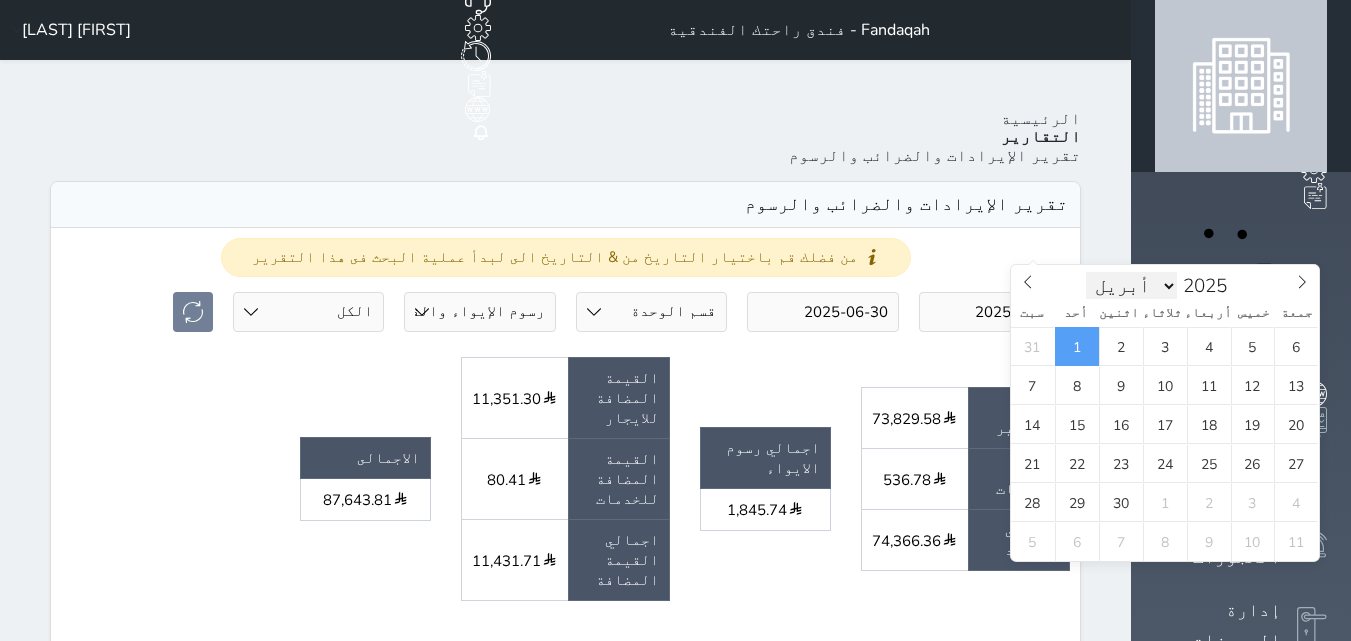 click on "يناير فبراير مارس أبريل مايو يونيو يوليو أغسطس سبتمبر أكتوبر نوفمبر ديسمبر" at bounding box center (1132, 286) 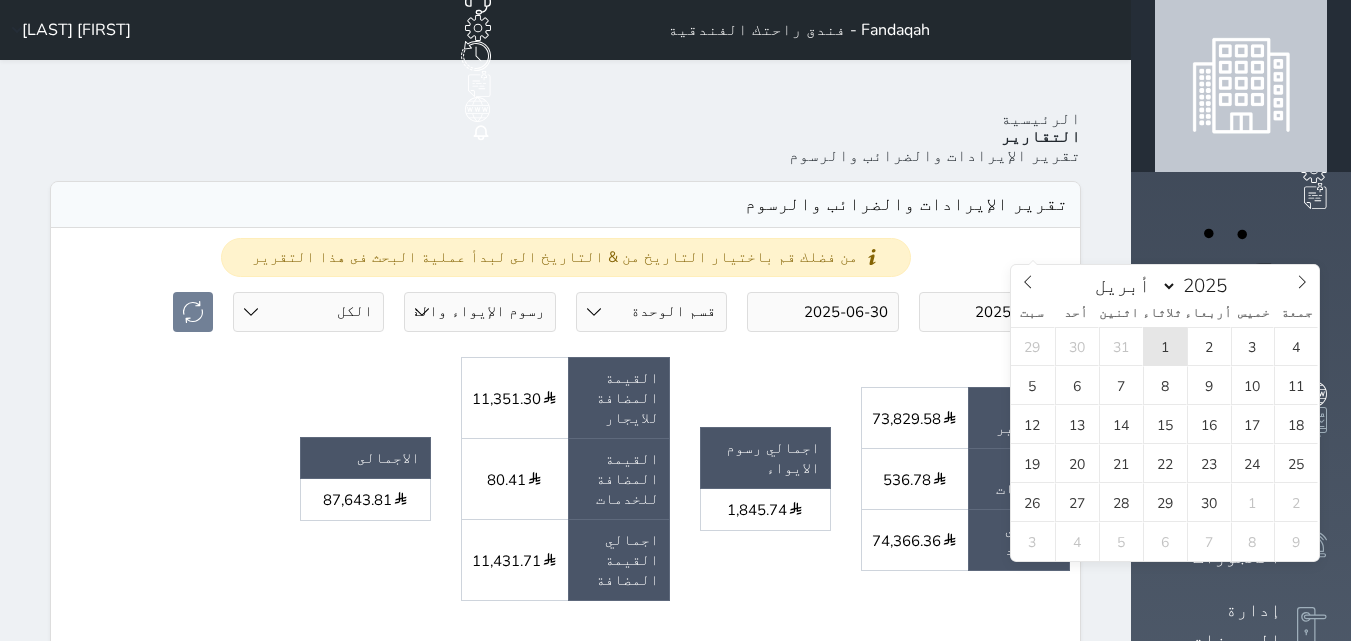 click on "1" at bounding box center (1165, 346) 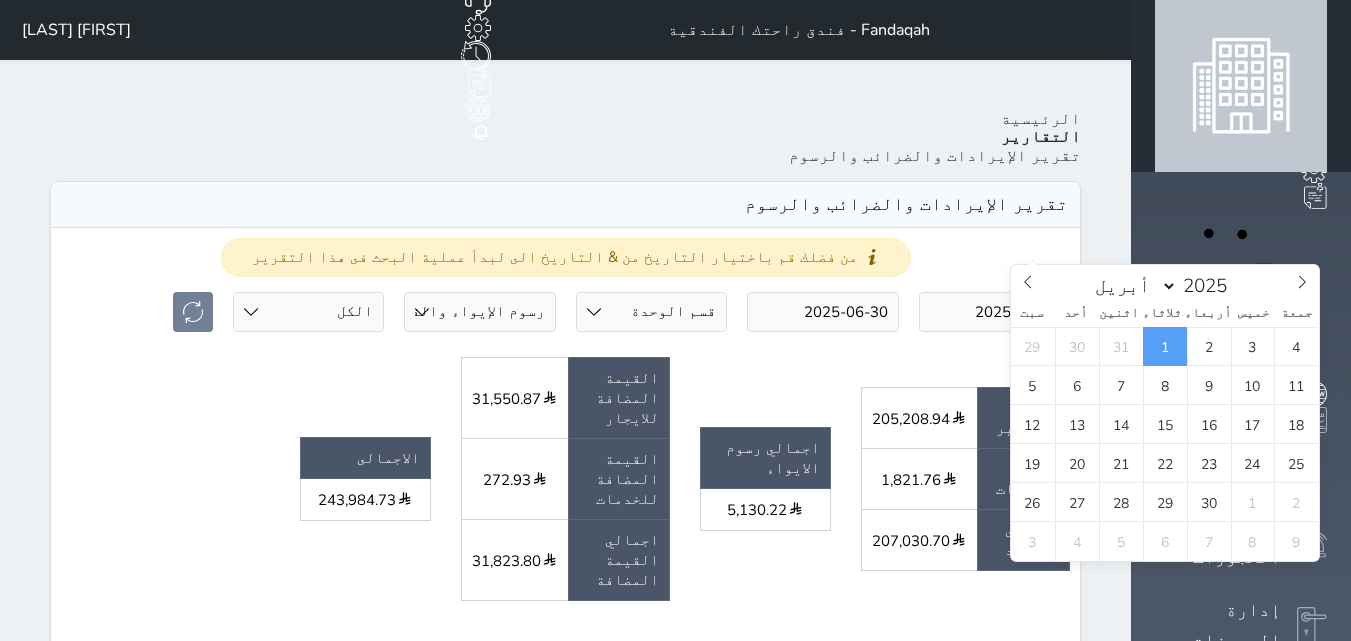 click on "undefined     ايراد التأجير   205,208.94    ايراد الخدمات   1,821.76    اجمالي الايراد   207,030.70    اجمالي رسوم الايواء   5,130.22    القيمة المضافة للايجار   31,550.87    القيمة المضافة للخدمات   272.93    اجمالي القيمة المضافة   31,823.80      الاجمالى   243,984.73" at bounding box center [565, 486] 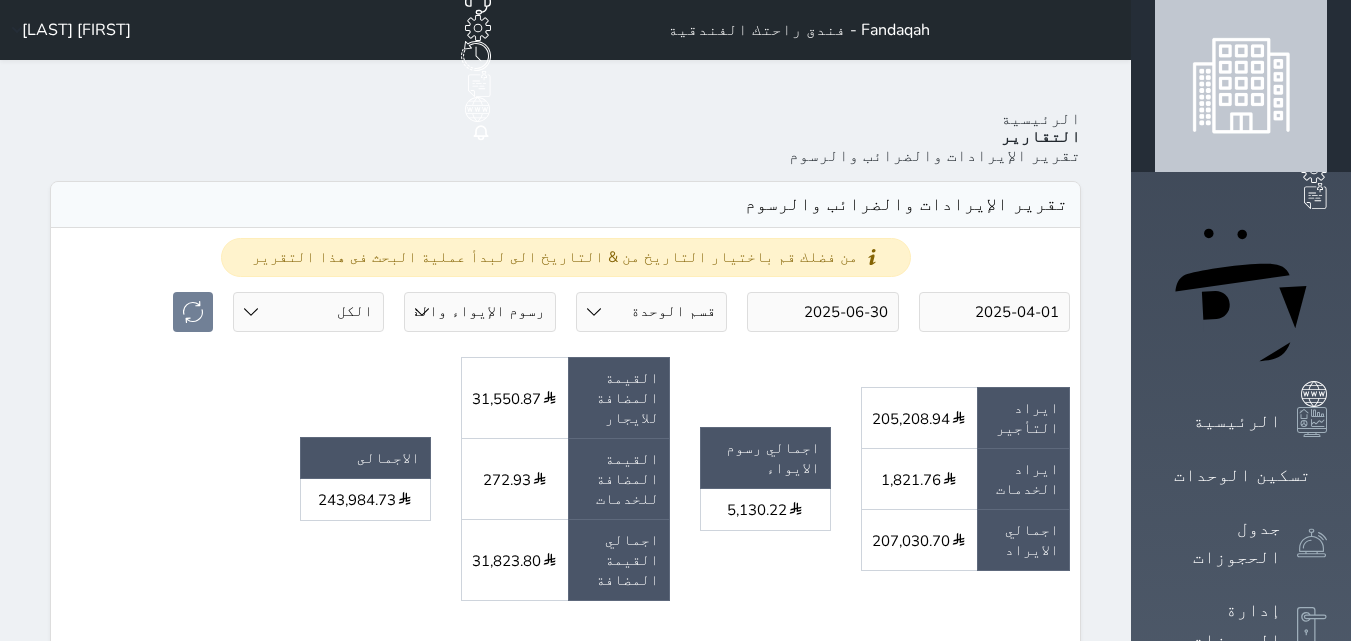 click on "الرئيسية التقارير تقرير الإيرادات والضرائب والرسوم" at bounding box center (565, 137) 